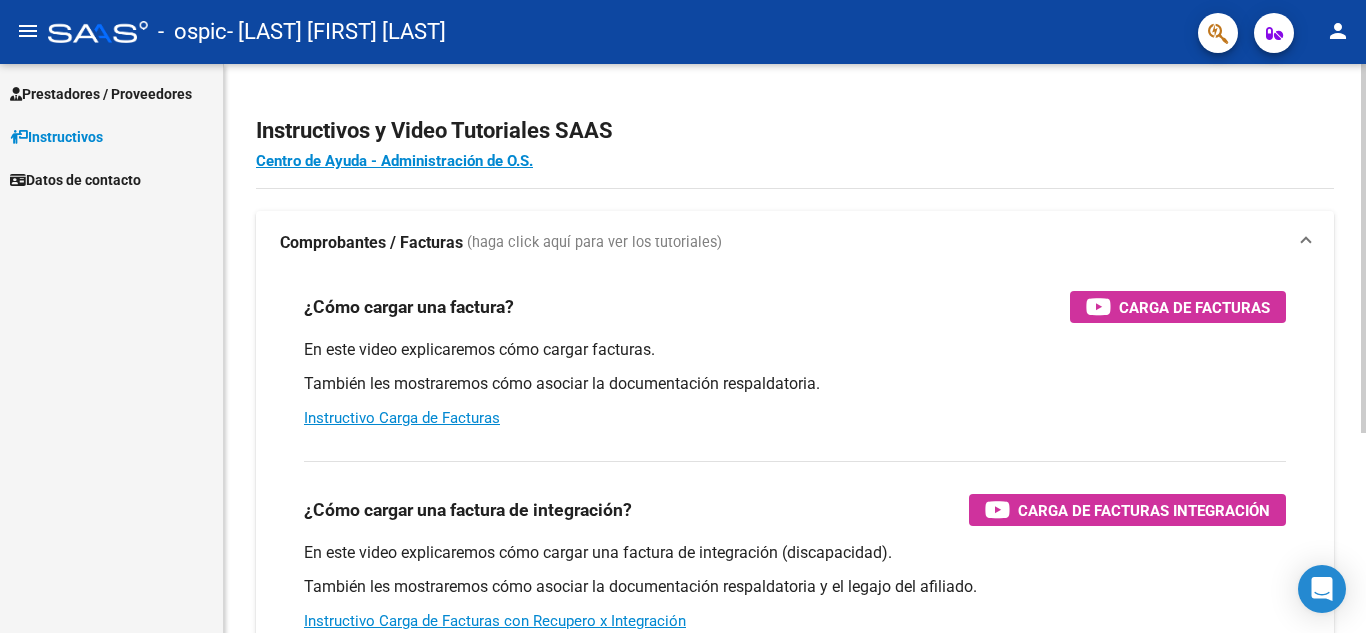 scroll, scrollTop: 0, scrollLeft: 0, axis: both 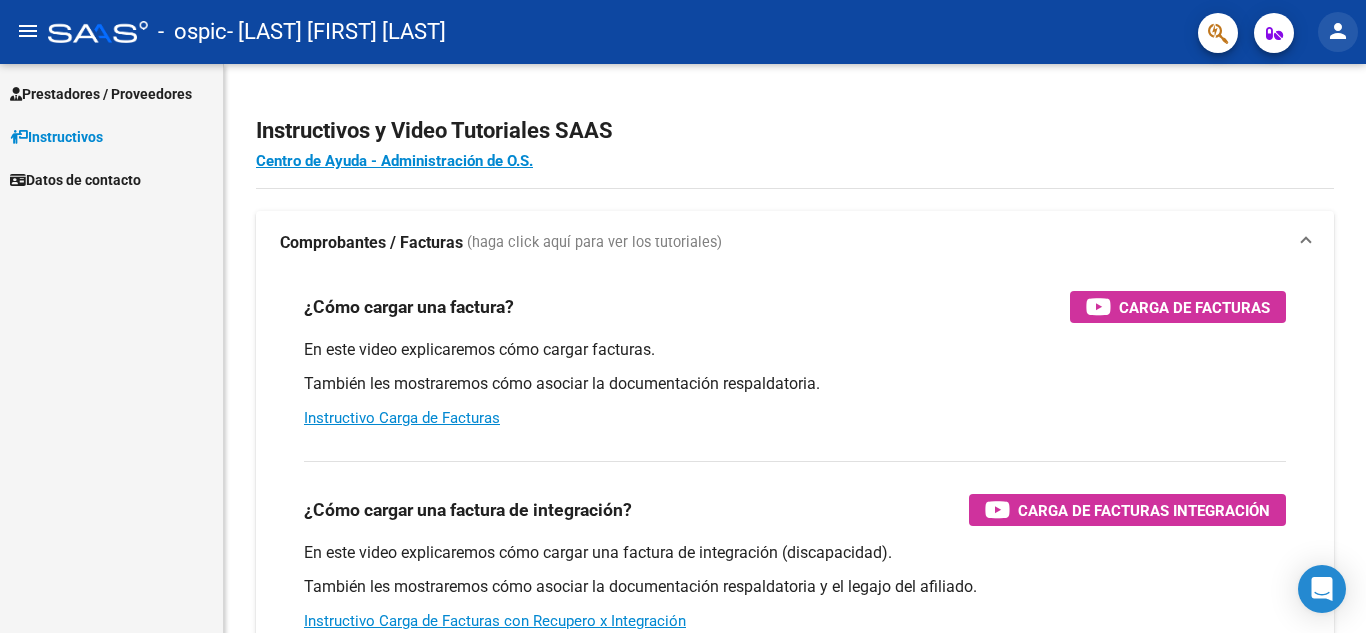 click on "person" 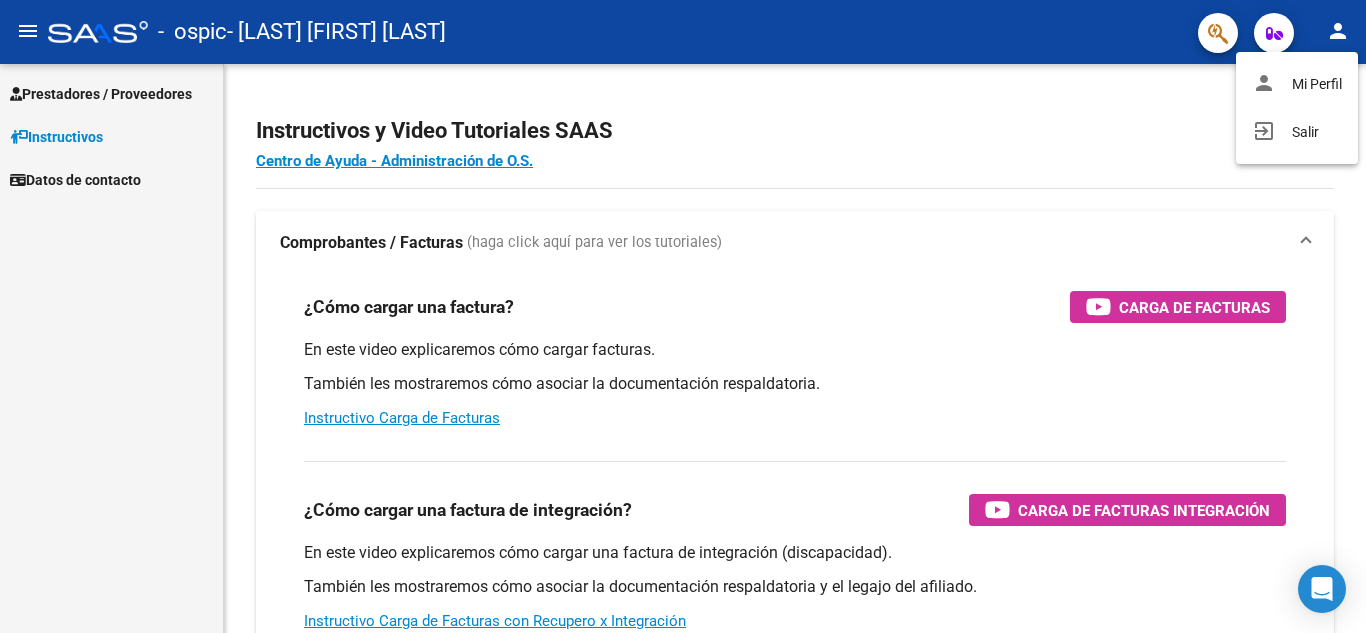 click at bounding box center (683, 316) 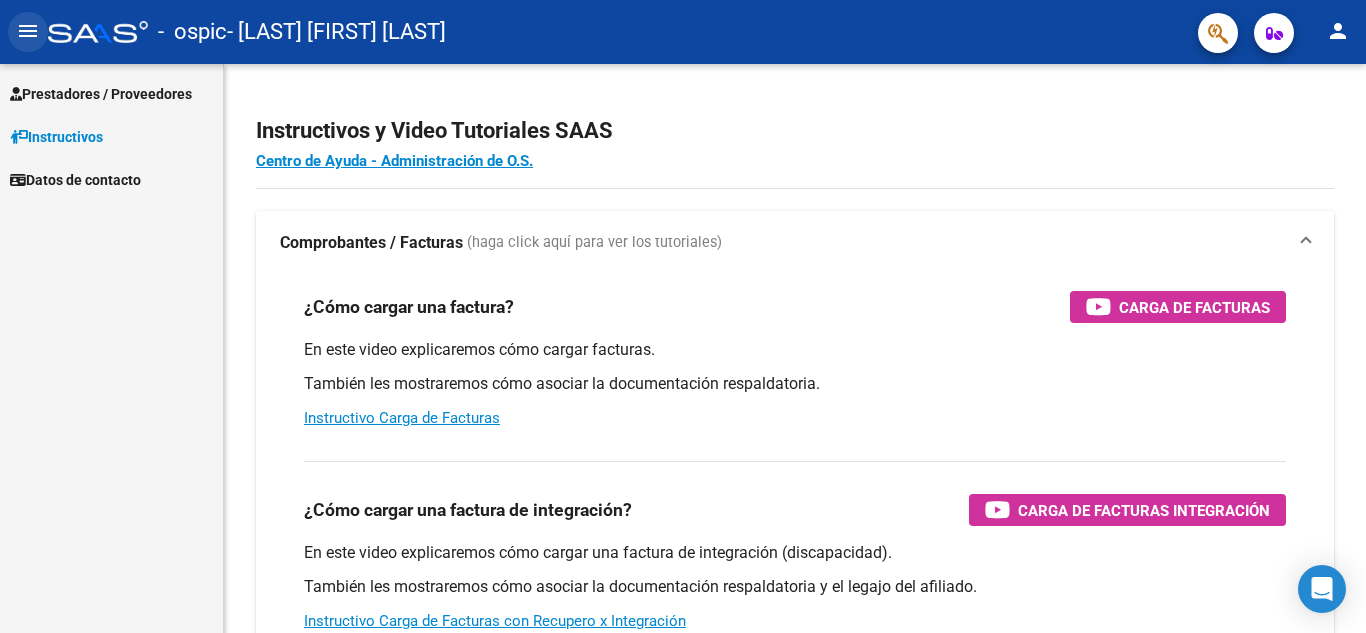 click on "menu" 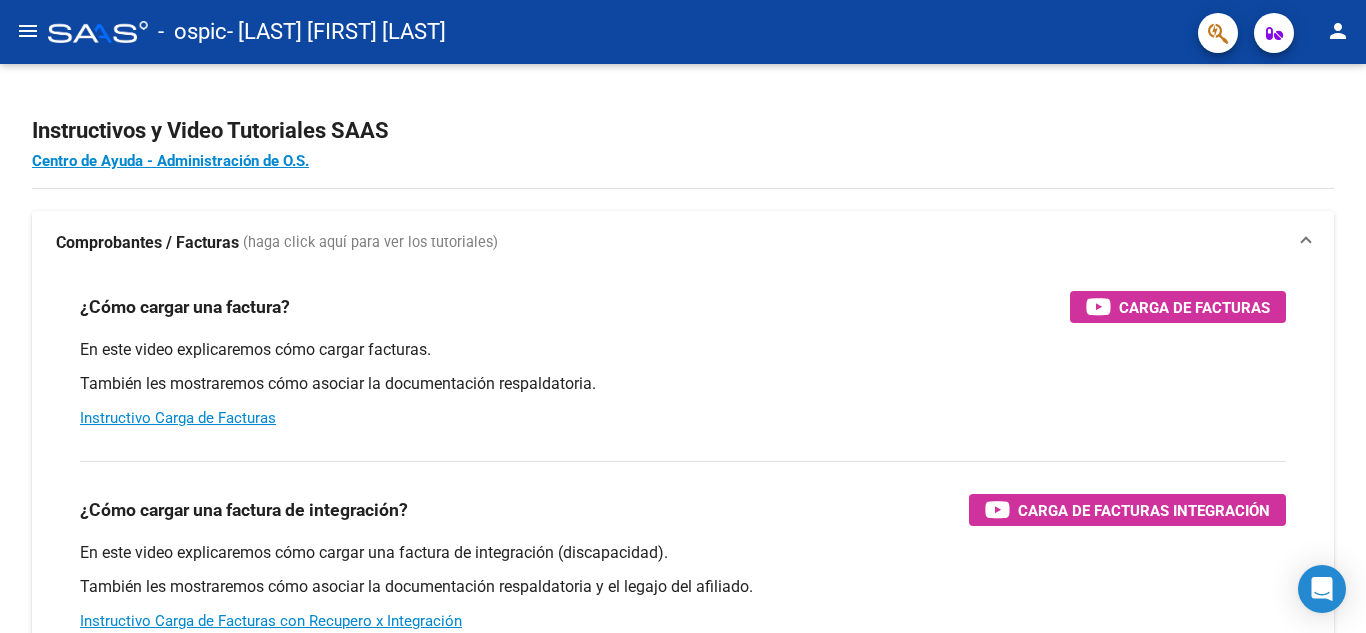 click on "menu" 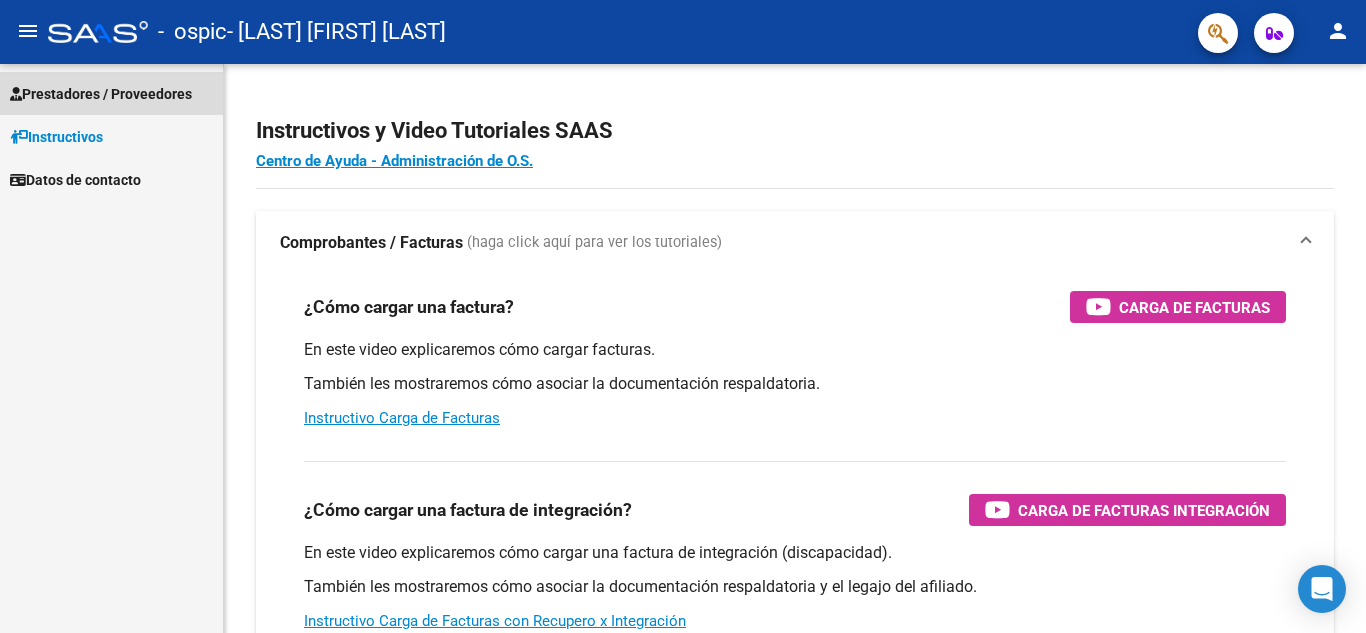 click on "Prestadores / Proveedores" at bounding box center (101, 94) 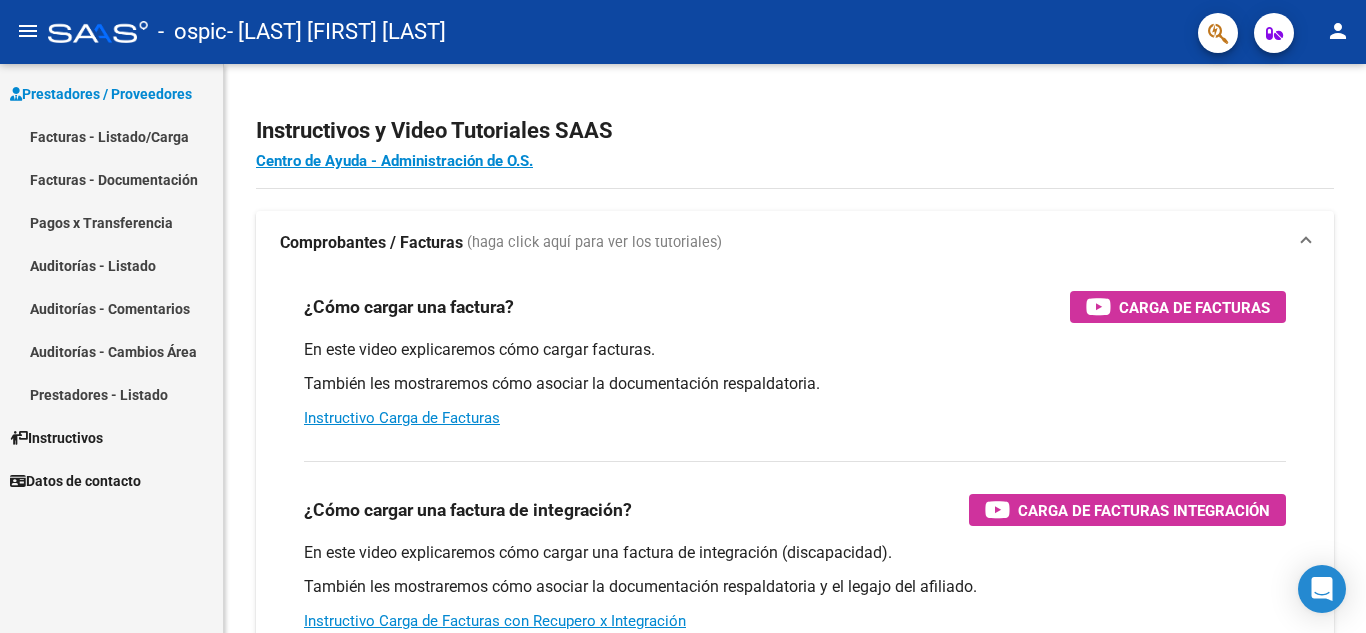 click on "Facturas - Listado/Carga" at bounding box center (111, 136) 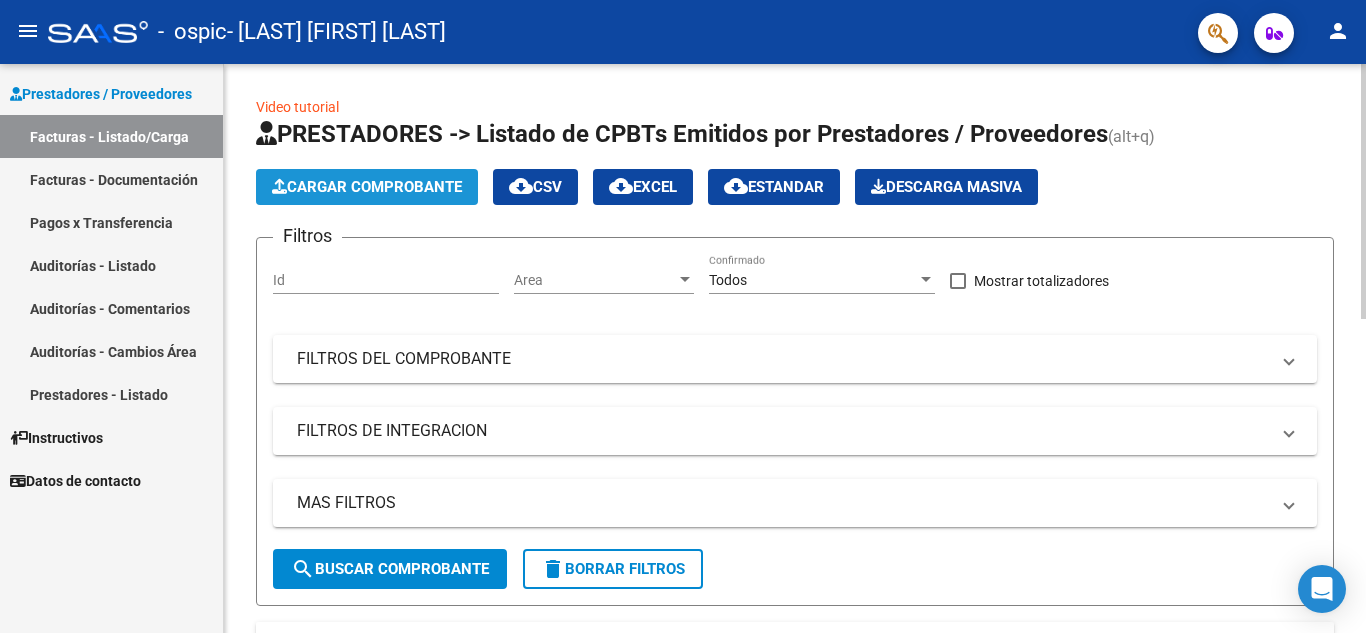 click on "Cargar Comprobante" 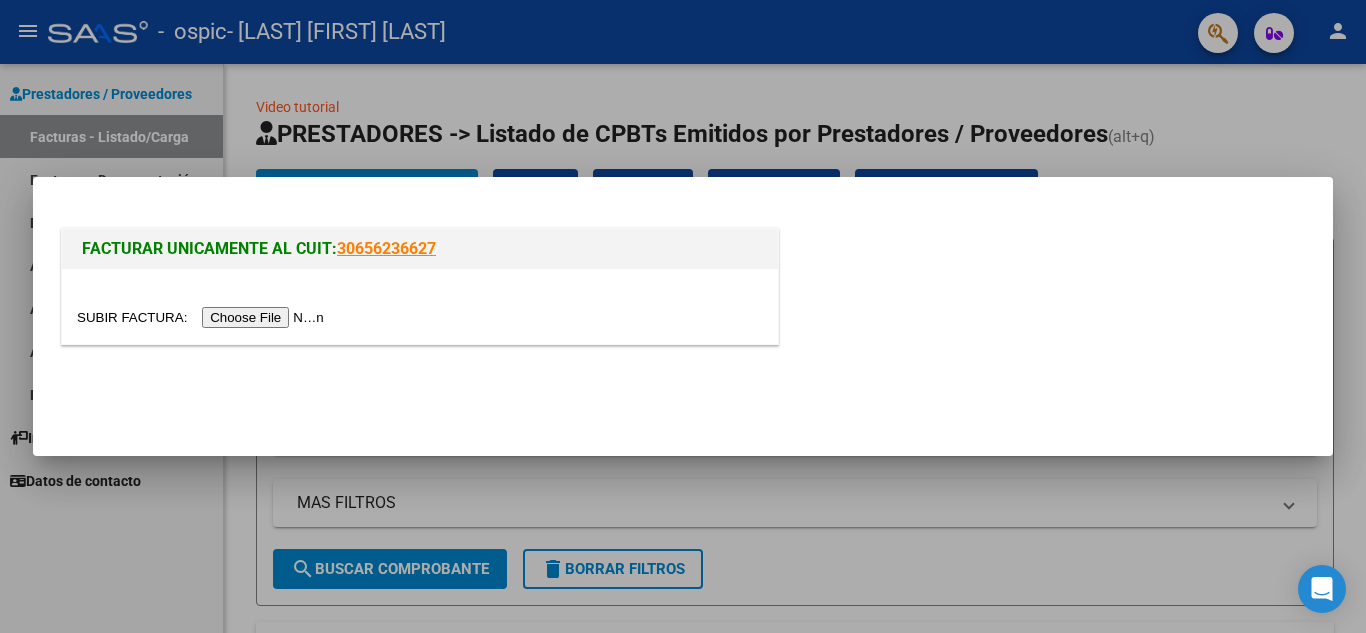 click at bounding box center (203, 317) 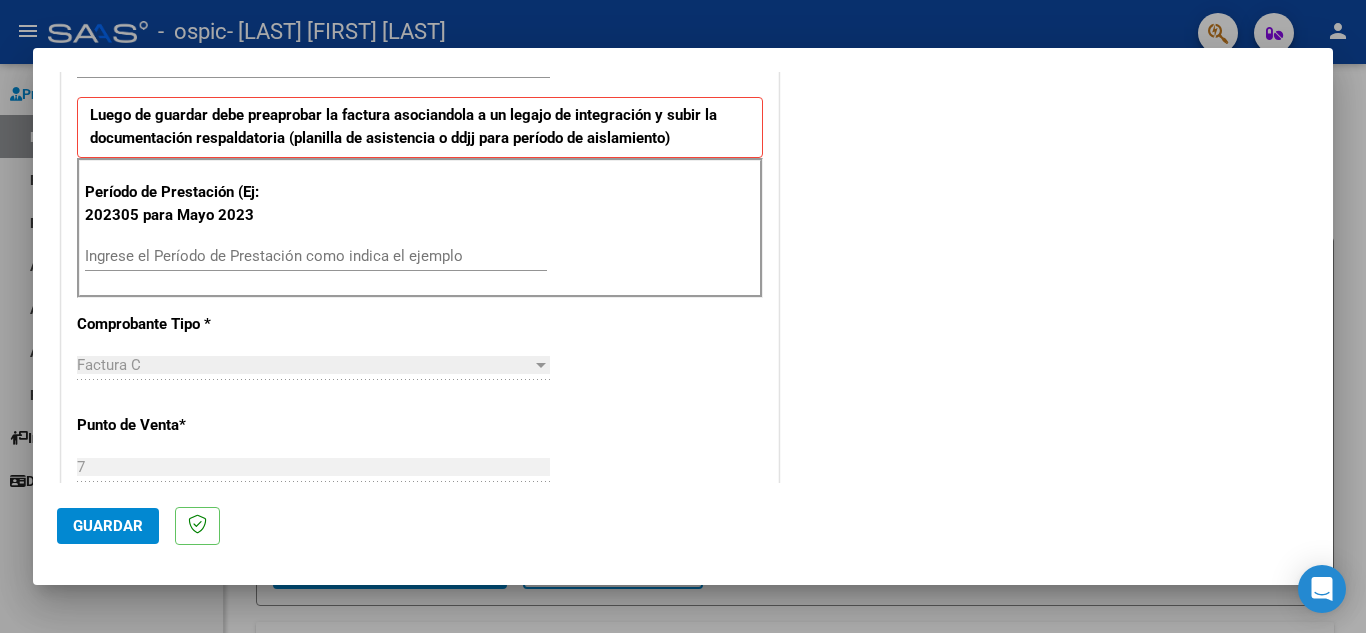 scroll, scrollTop: 500, scrollLeft: 0, axis: vertical 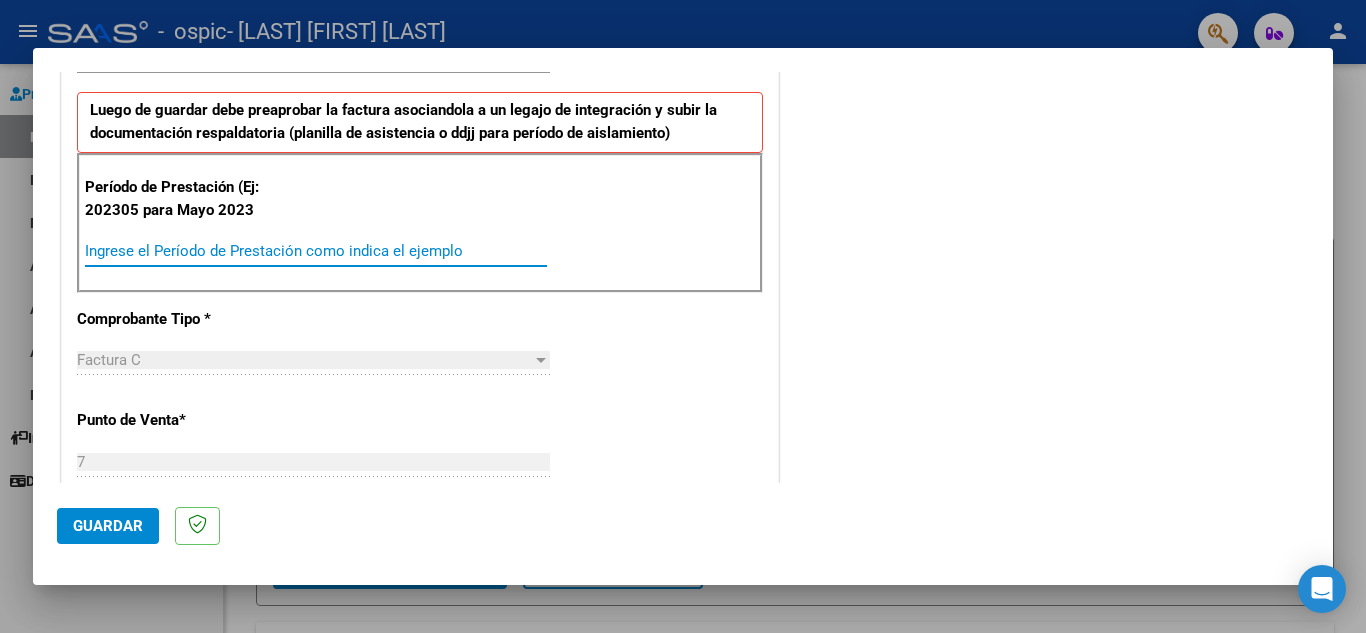 click on "Ingrese el Período de Prestación como indica el ejemplo" at bounding box center [316, 251] 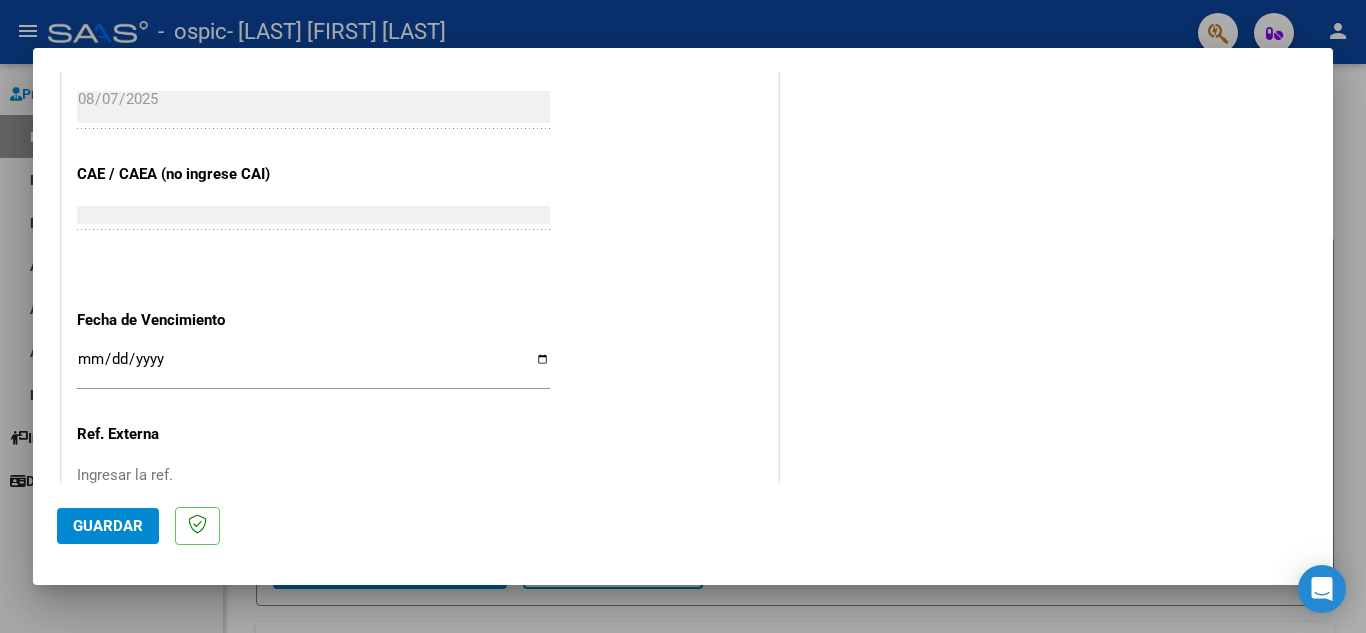 scroll, scrollTop: 1300, scrollLeft: 0, axis: vertical 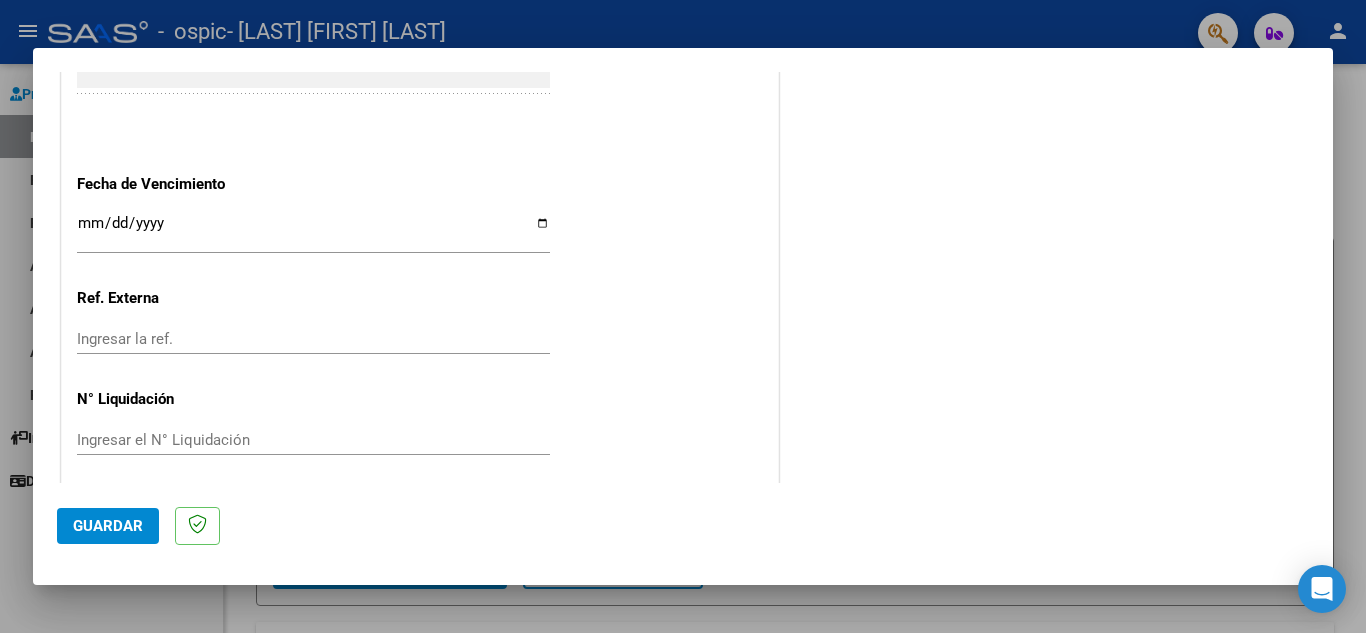 type on "202507" 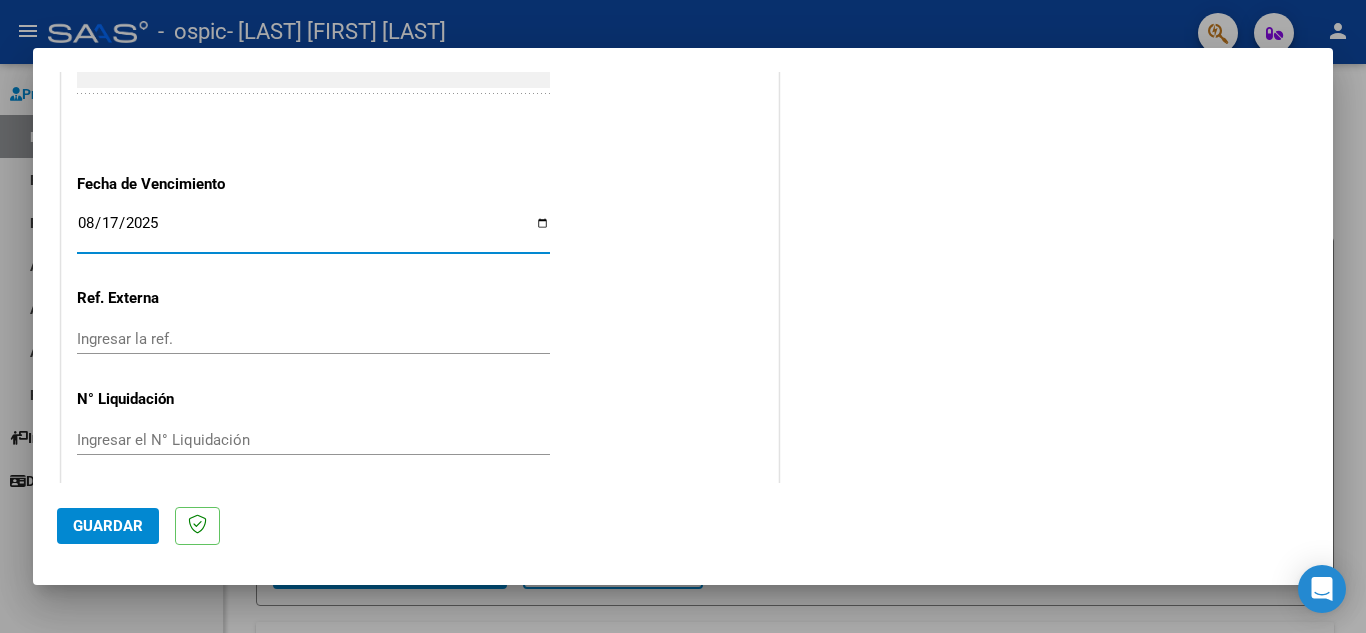 type on "2025-08-17" 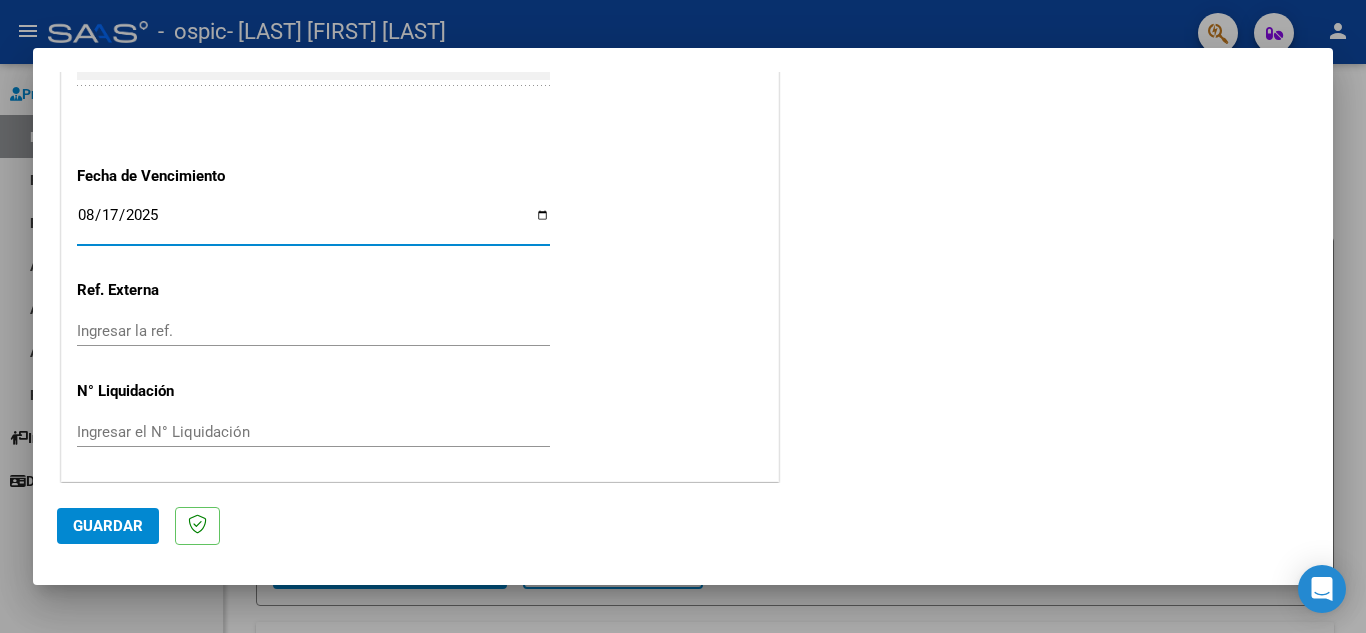 scroll, scrollTop: 1311, scrollLeft: 0, axis: vertical 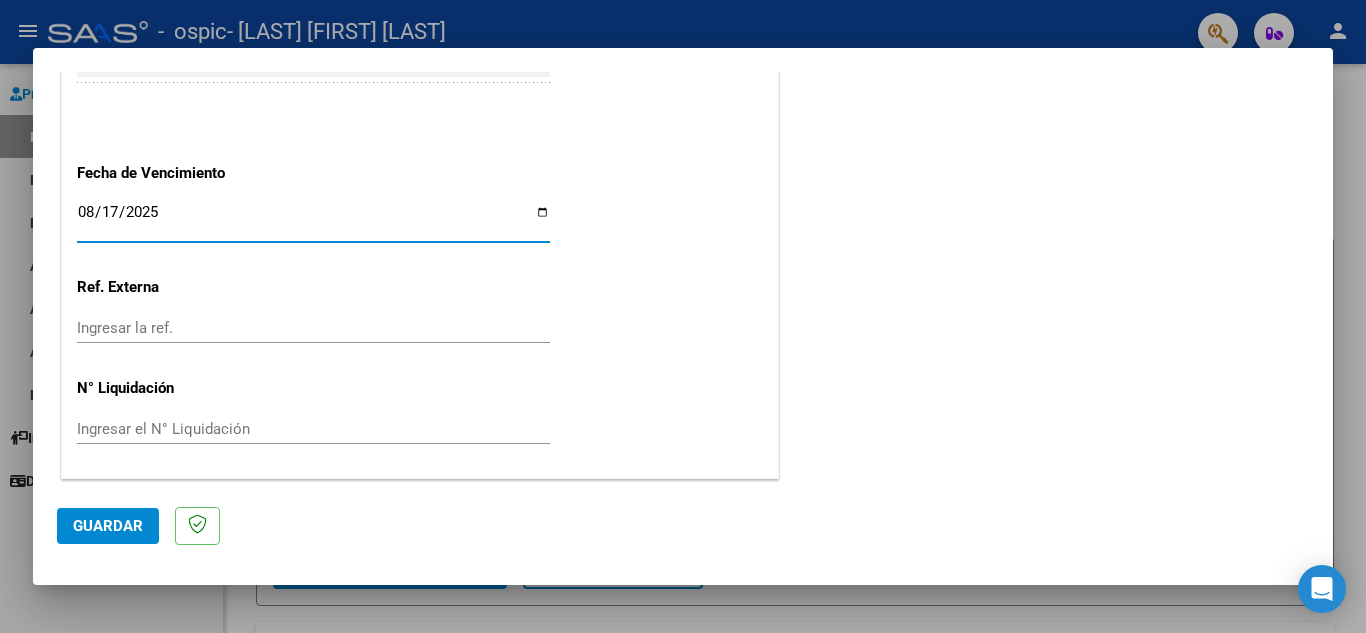 click on "Guardar" 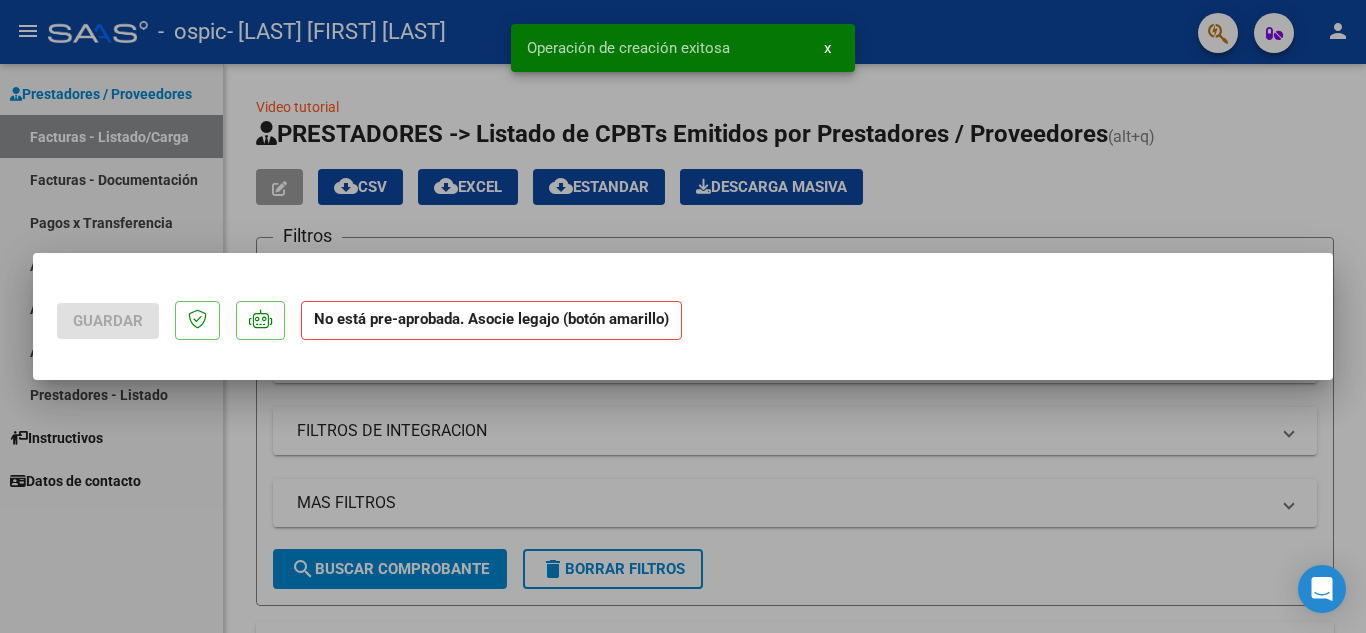 scroll, scrollTop: 0, scrollLeft: 0, axis: both 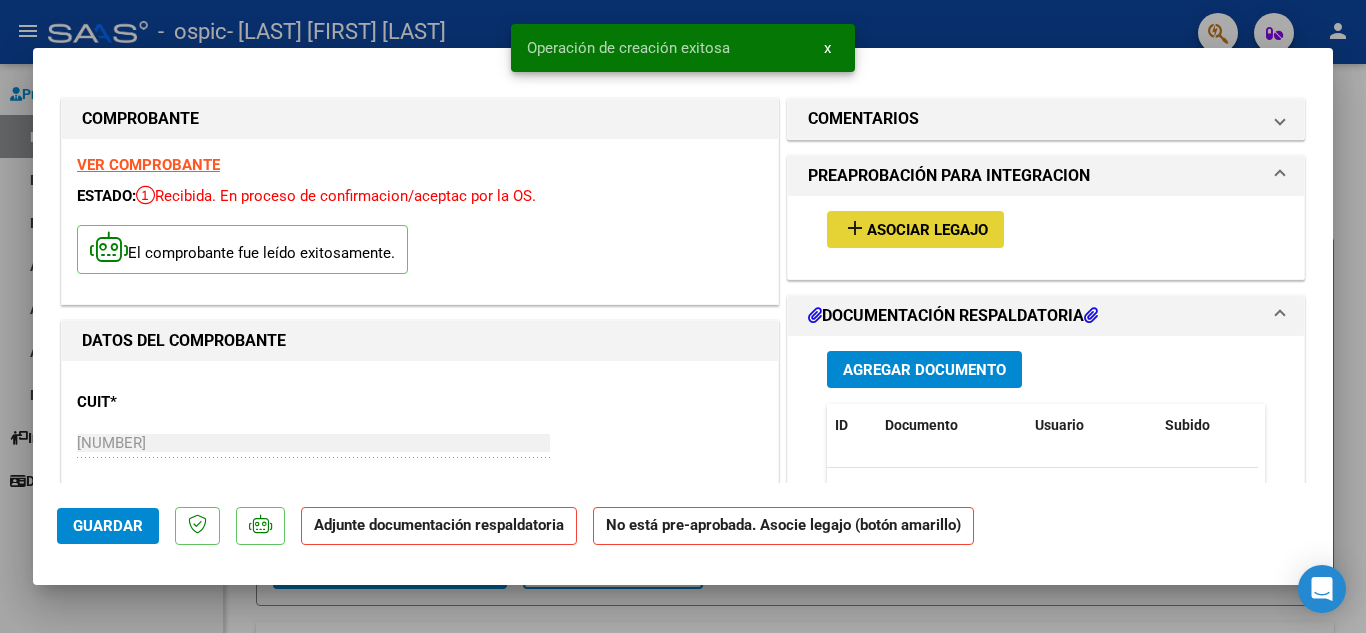 click on "Asociar Legajo" at bounding box center [927, 230] 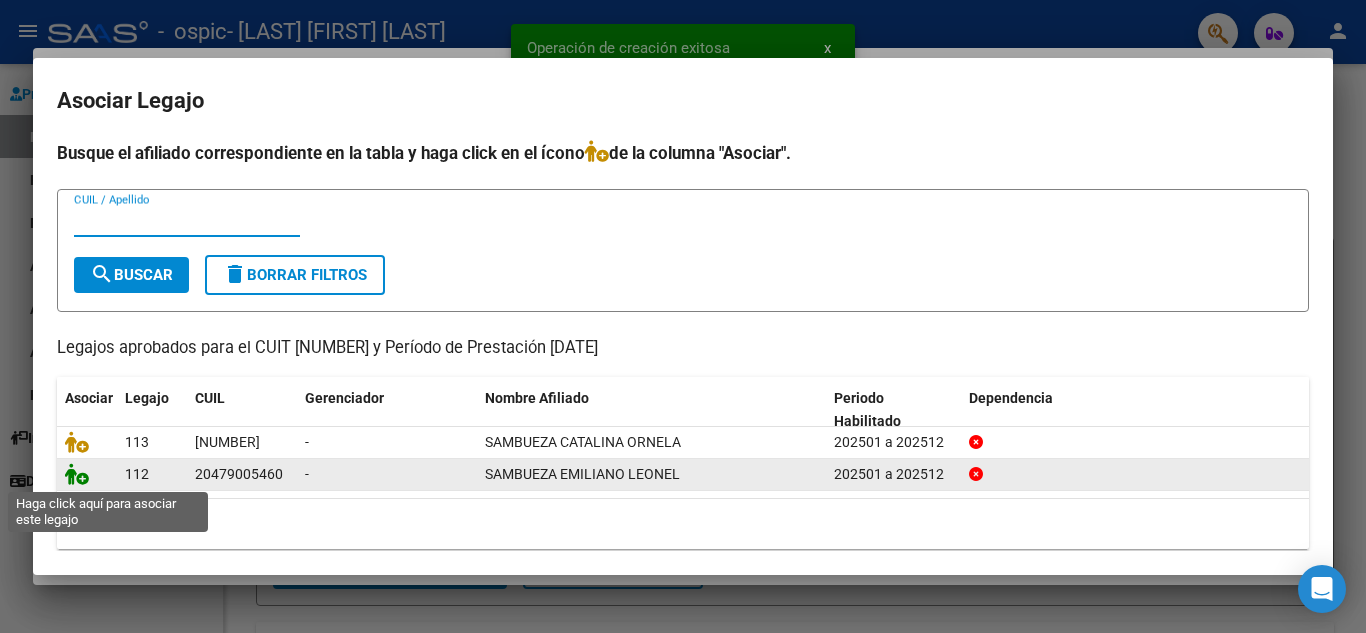 click 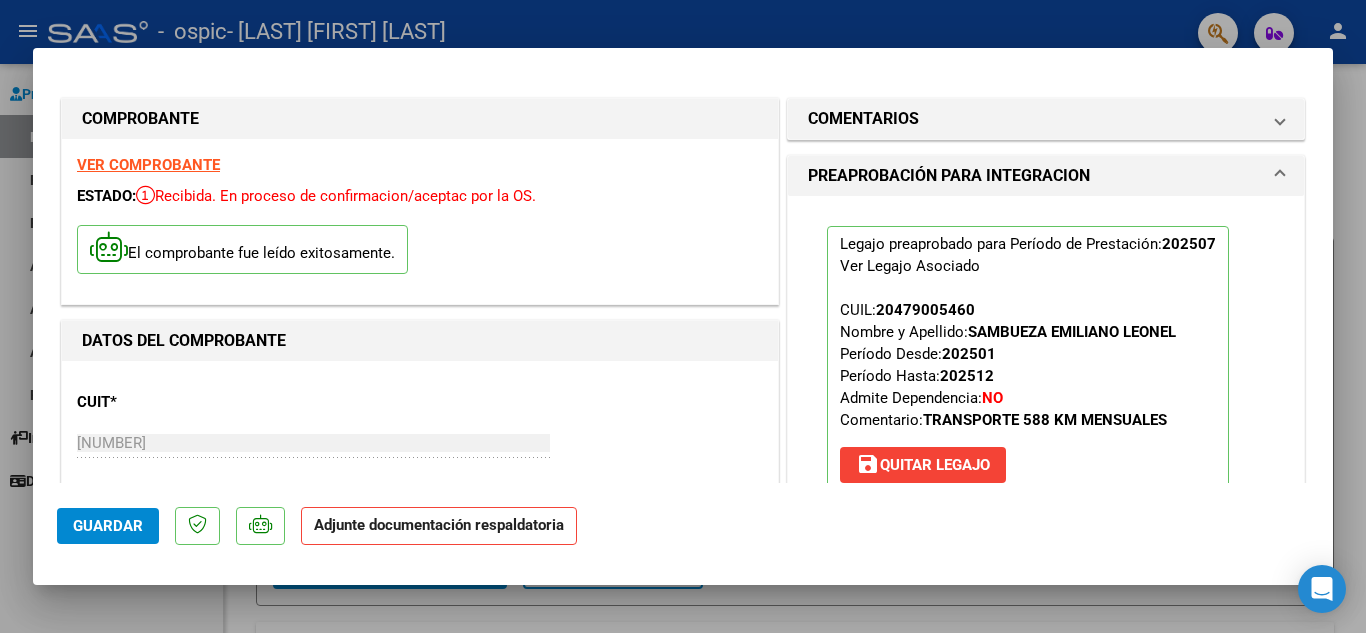 click on "Adjunte documentación respaldatoria" 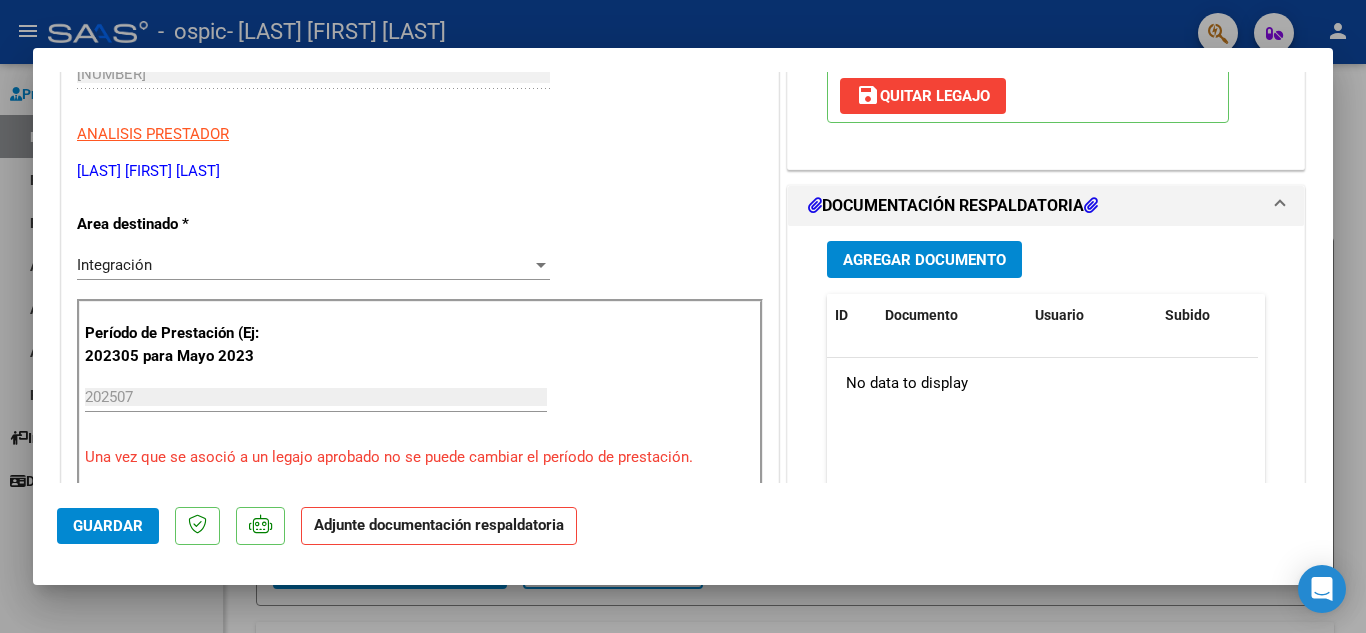scroll, scrollTop: 400, scrollLeft: 0, axis: vertical 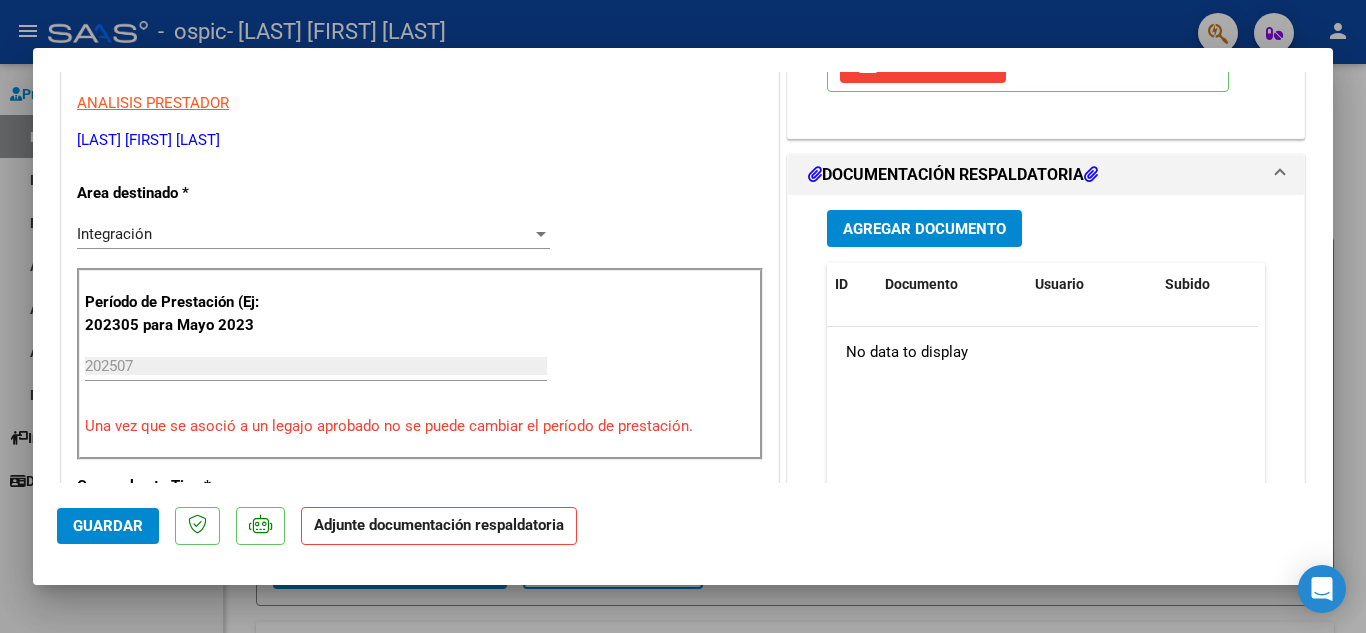 click on "Agregar Documento" at bounding box center (924, 229) 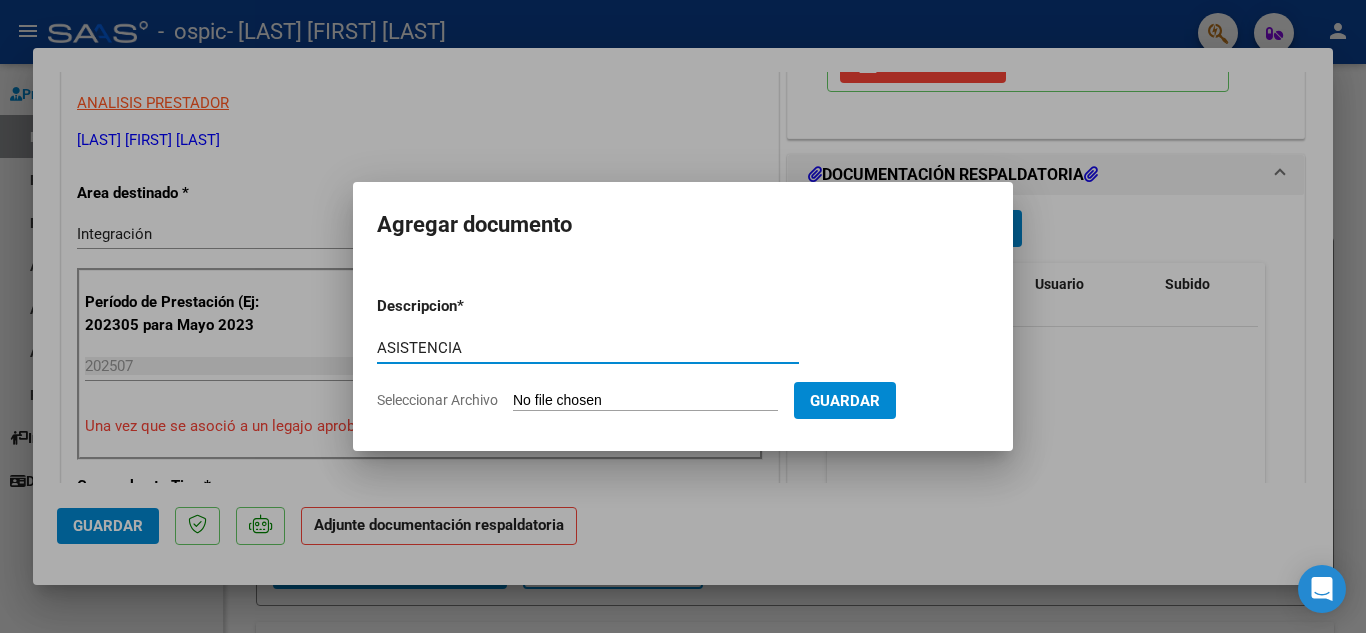 type on "ASISTENCIA" 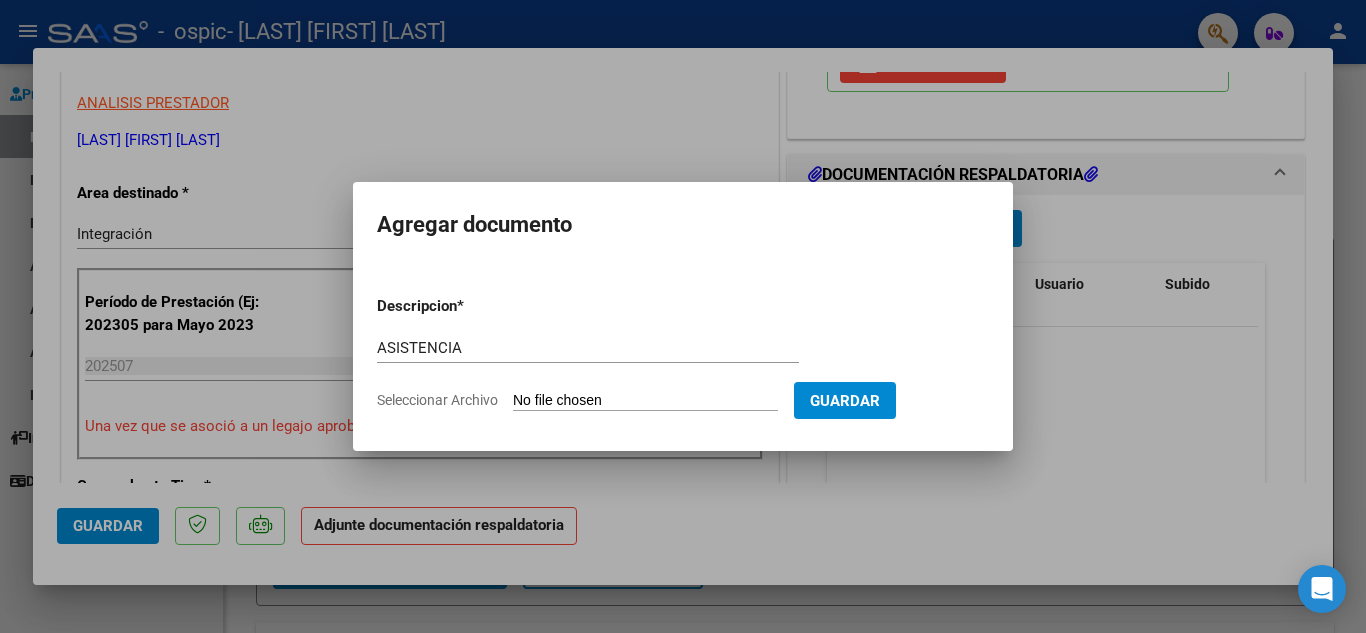 click on "Seleccionar Archivo" at bounding box center [645, 401] 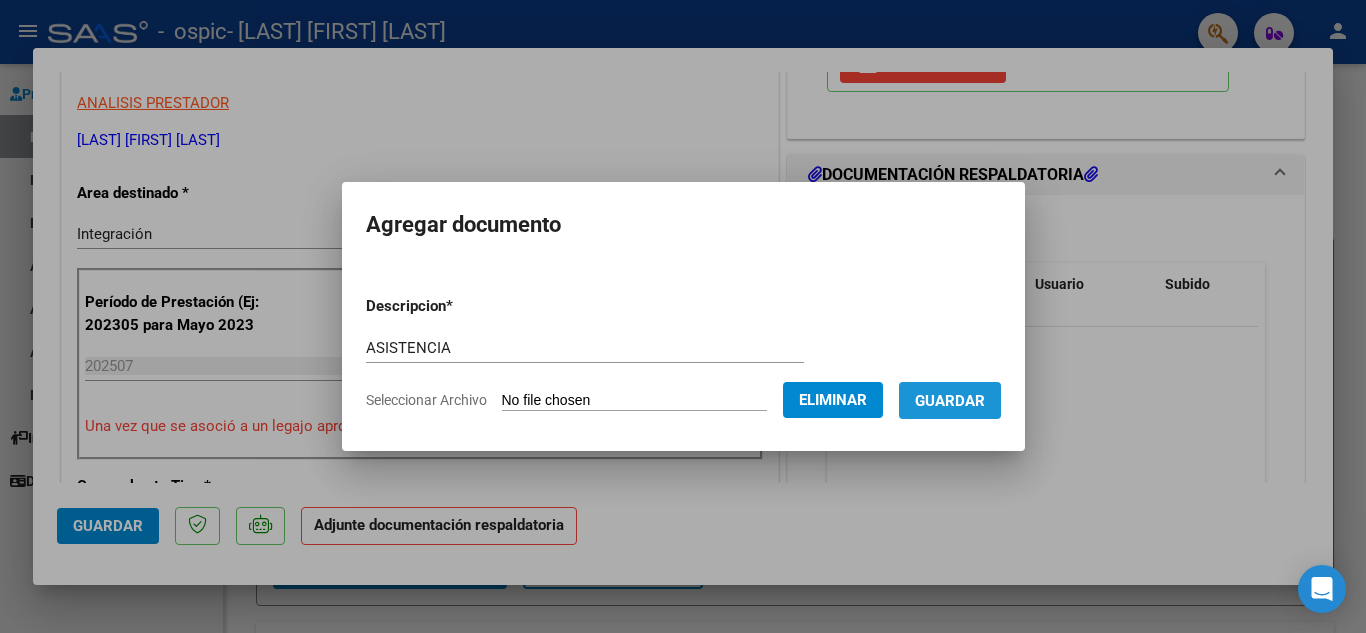 click on "Guardar" at bounding box center (950, 401) 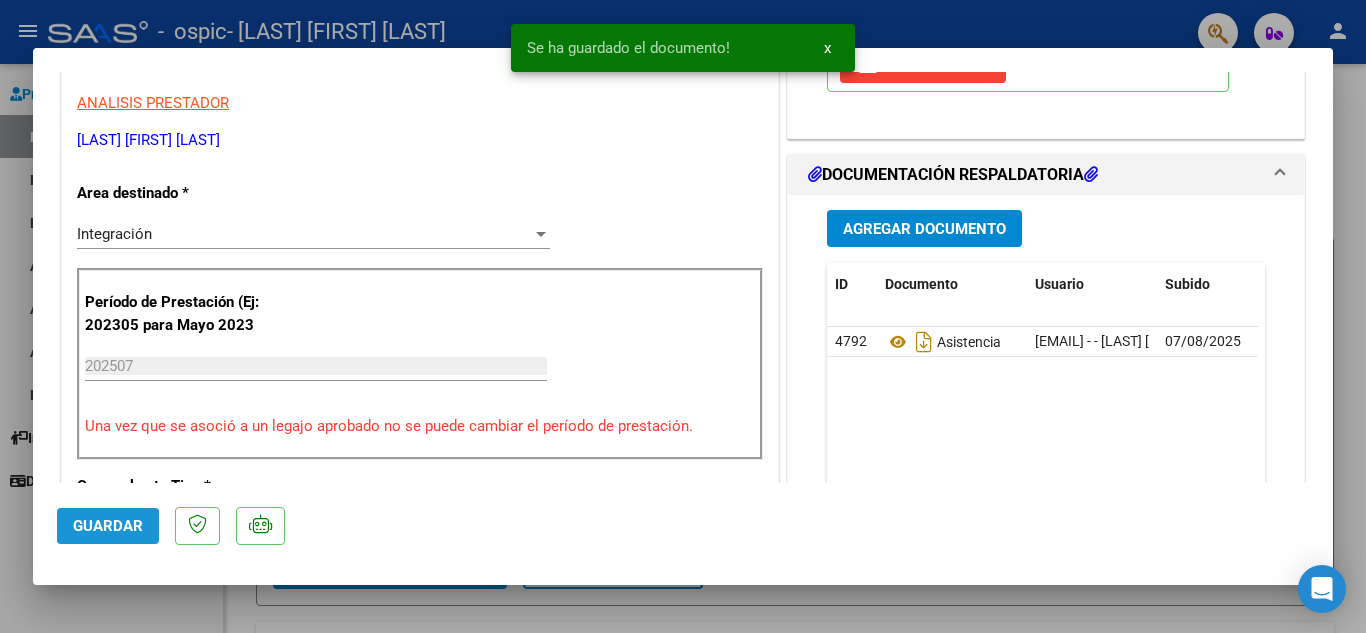 click on "Guardar" 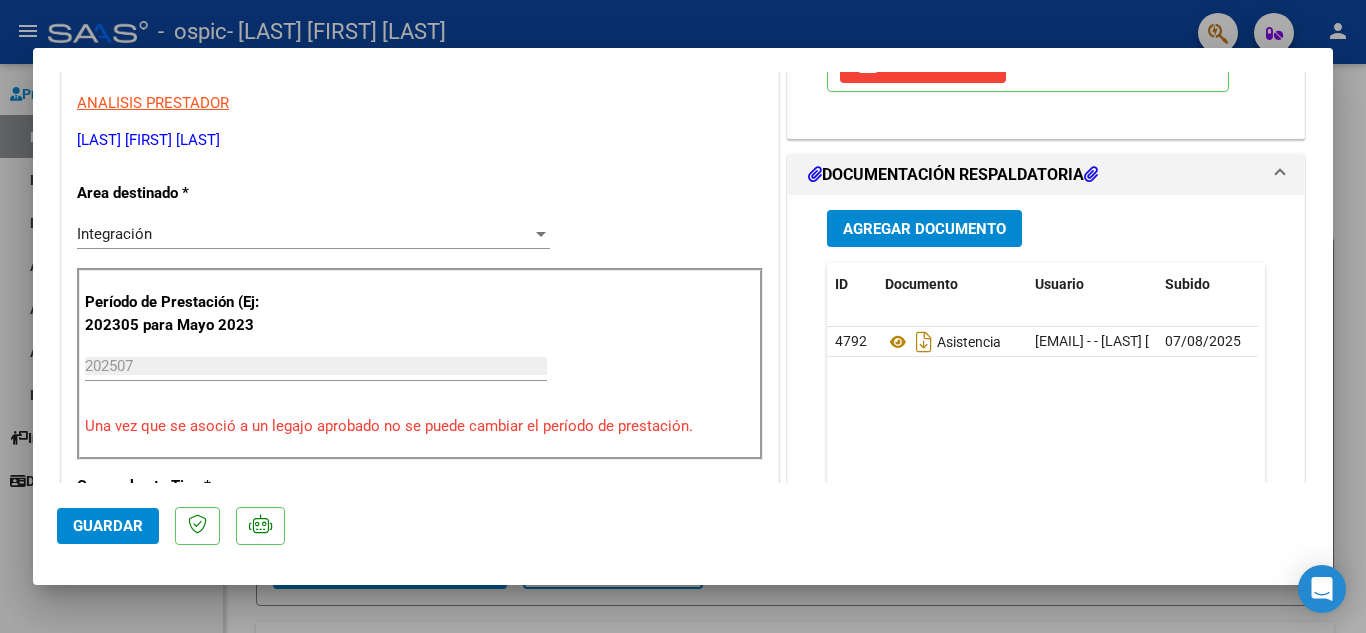 click at bounding box center [683, 316] 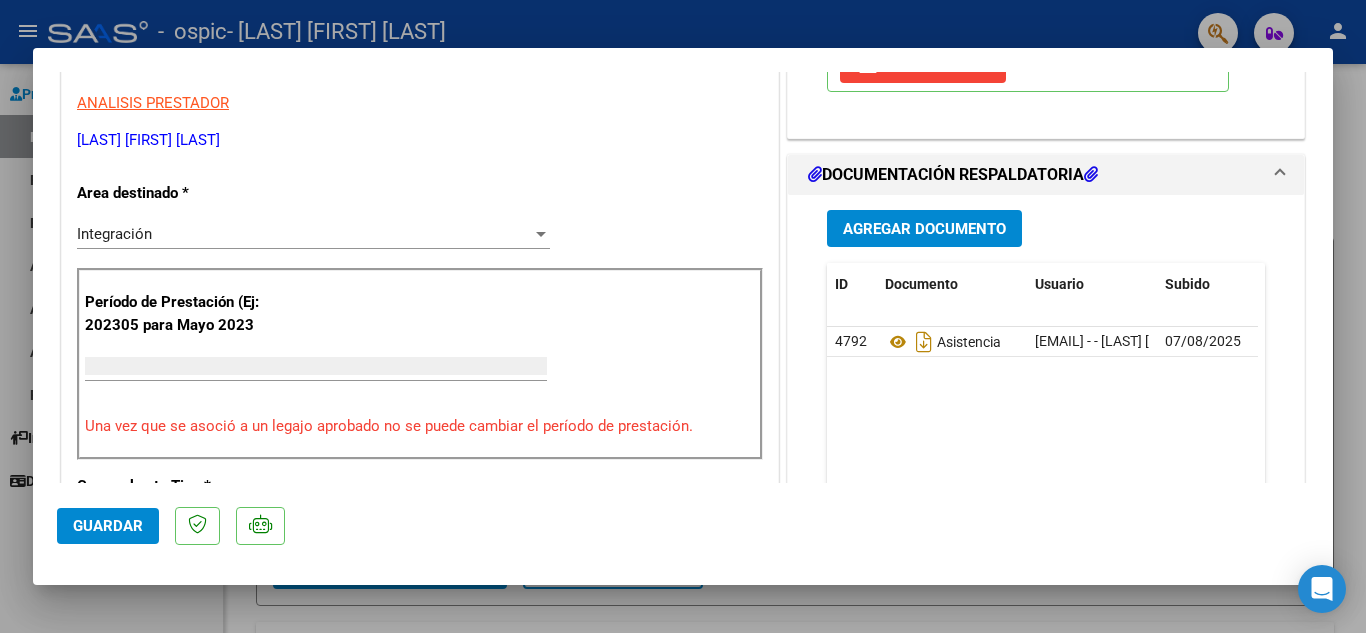 scroll, scrollTop: 339, scrollLeft: 0, axis: vertical 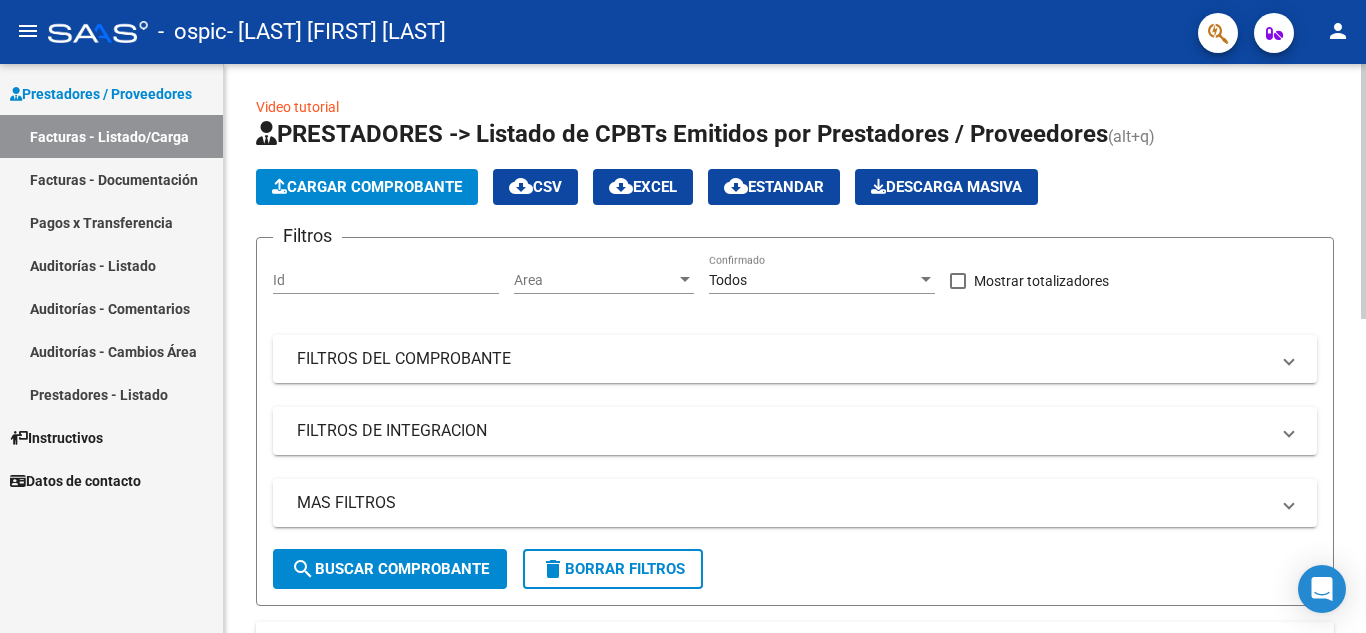 click on "Cargar Comprobante" 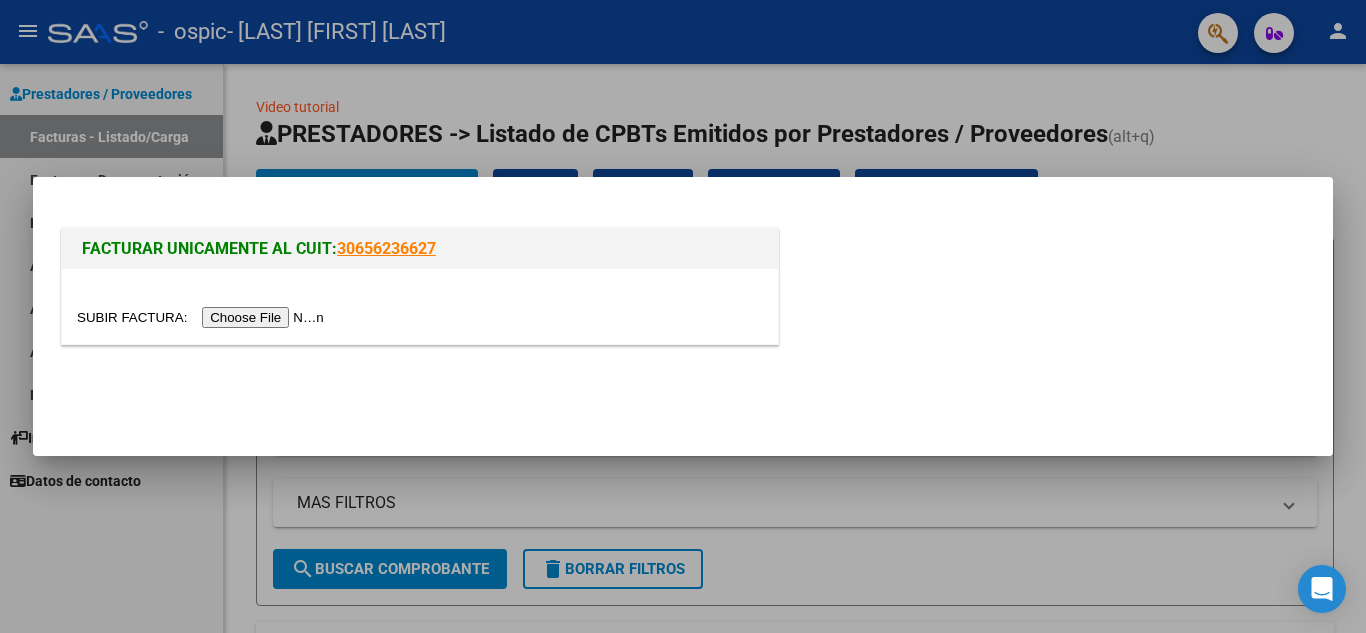 click at bounding box center [203, 317] 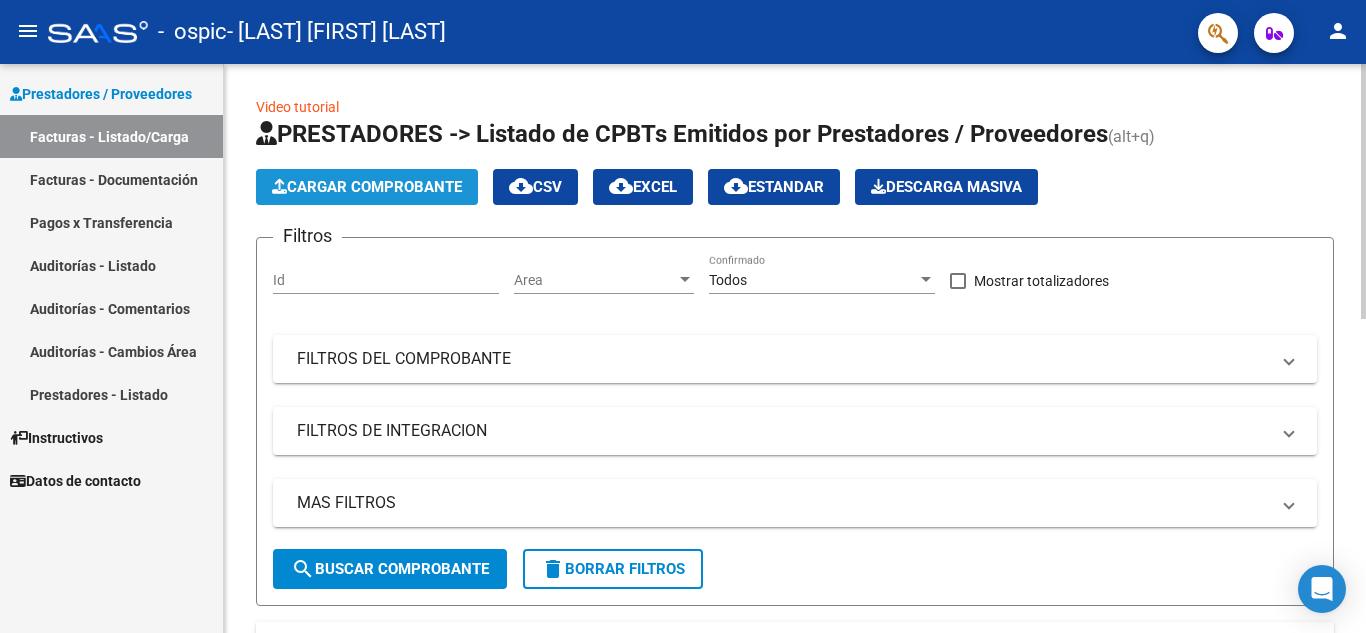 click on "Cargar Comprobante" 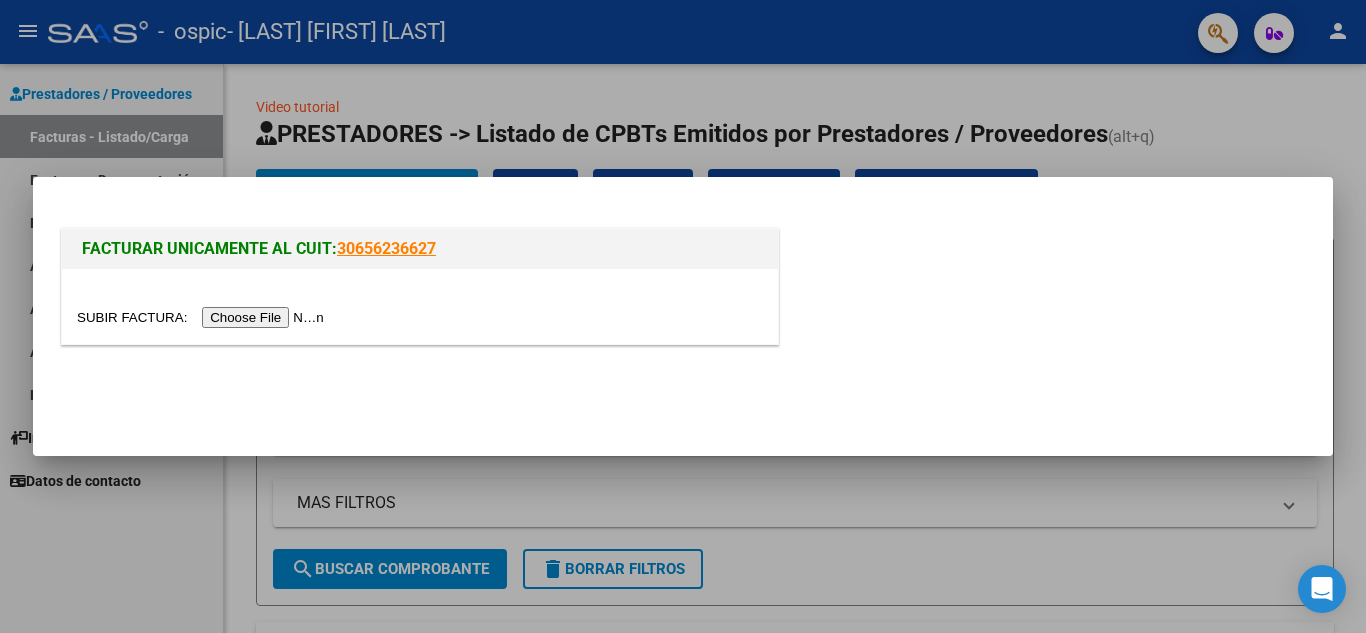 click at bounding box center (203, 317) 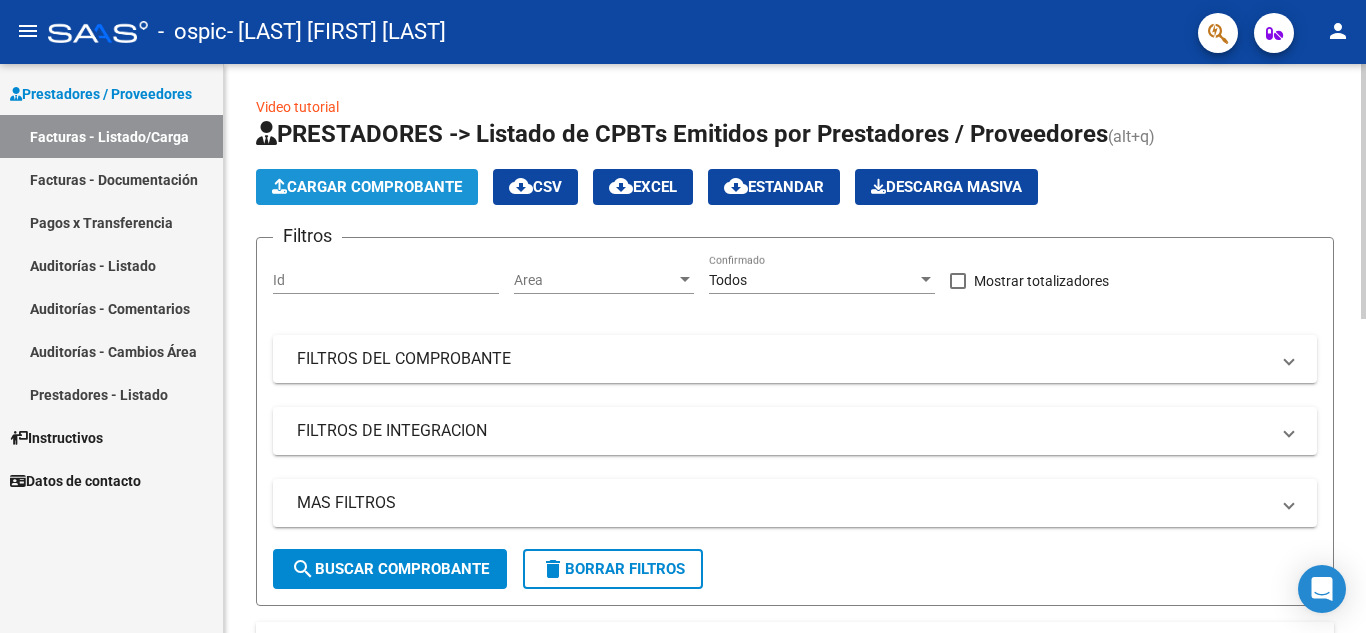 click on "Cargar Comprobante" 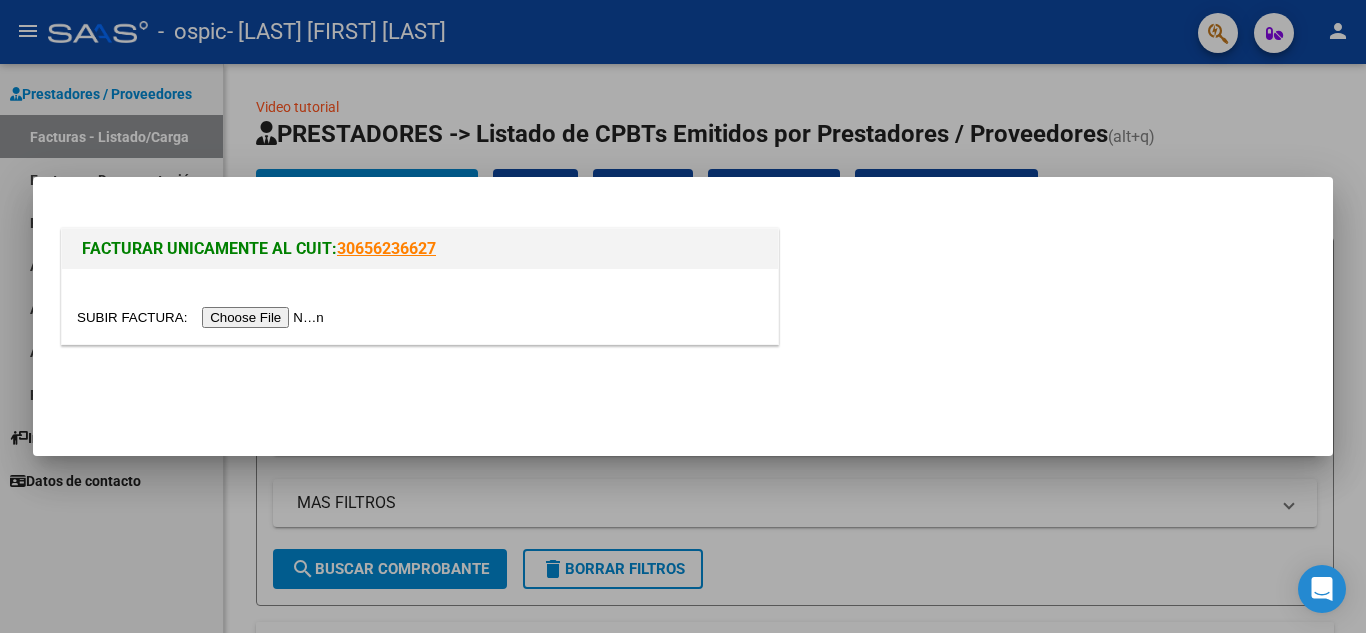 click at bounding box center (203, 317) 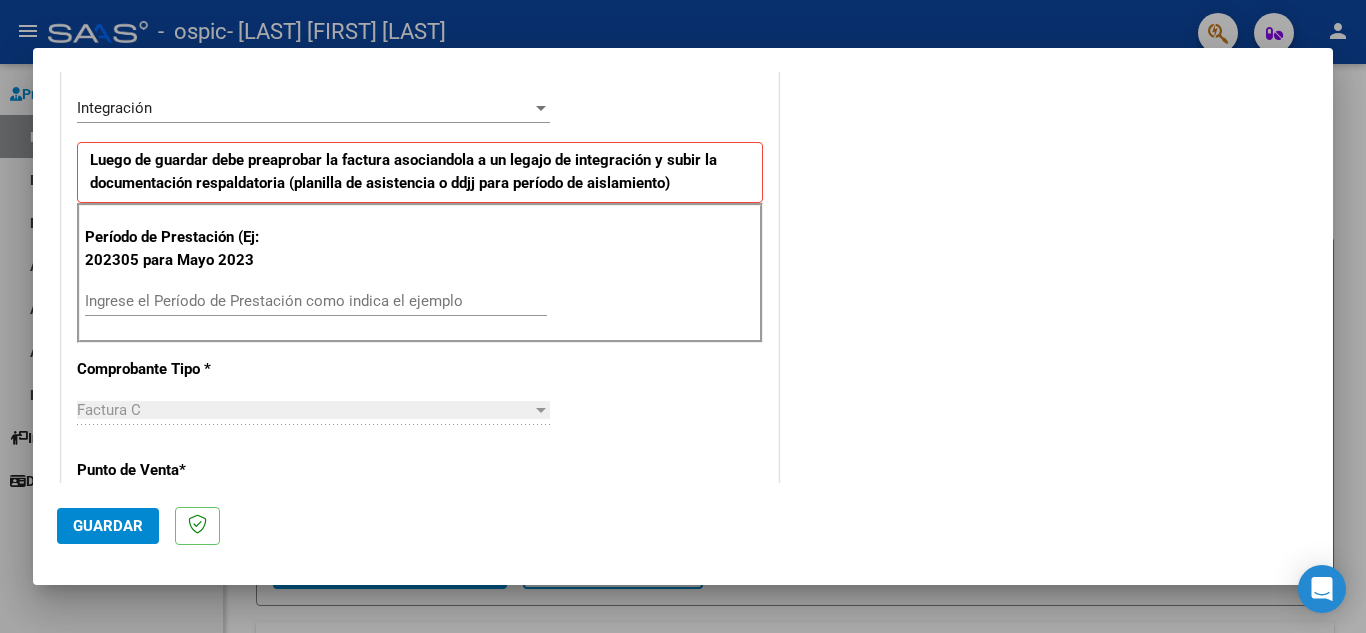 scroll, scrollTop: 500, scrollLeft: 0, axis: vertical 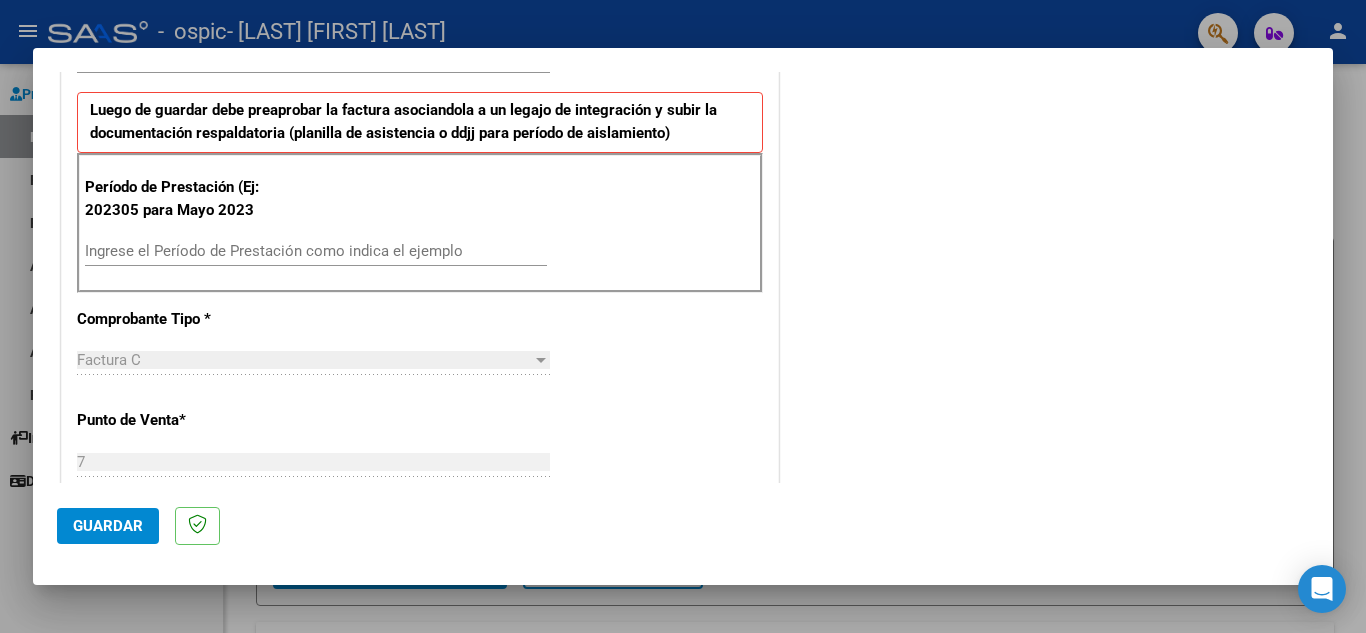 click on "Ingrese el Período de Prestación como indica el ejemplo" at bounding box center (316, 251) 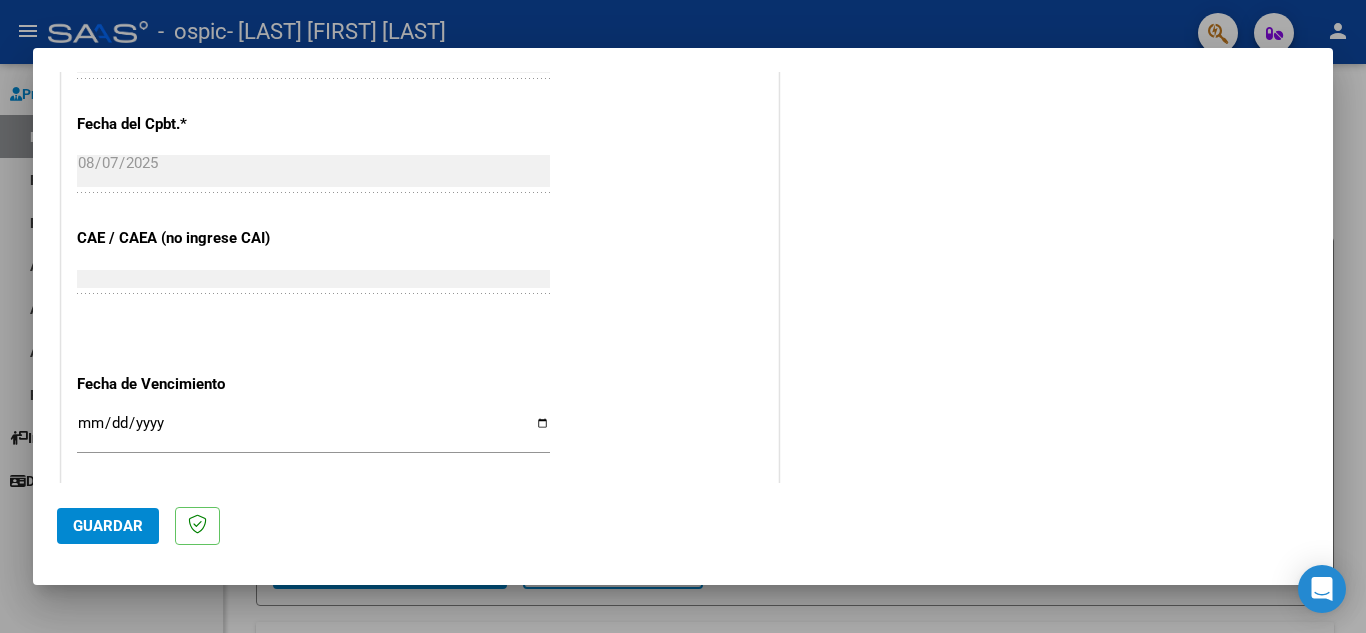scroll, scrollTop: 1200, scrollLeft: 0, axis: vertical 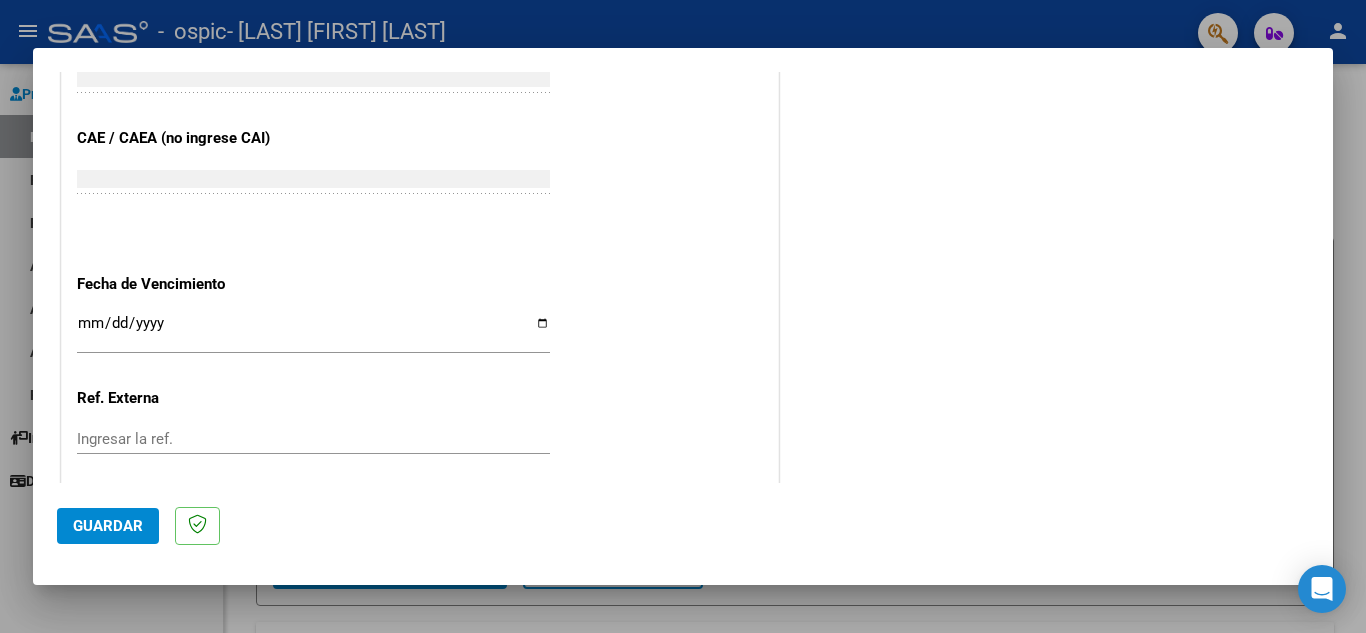 type on "202507" 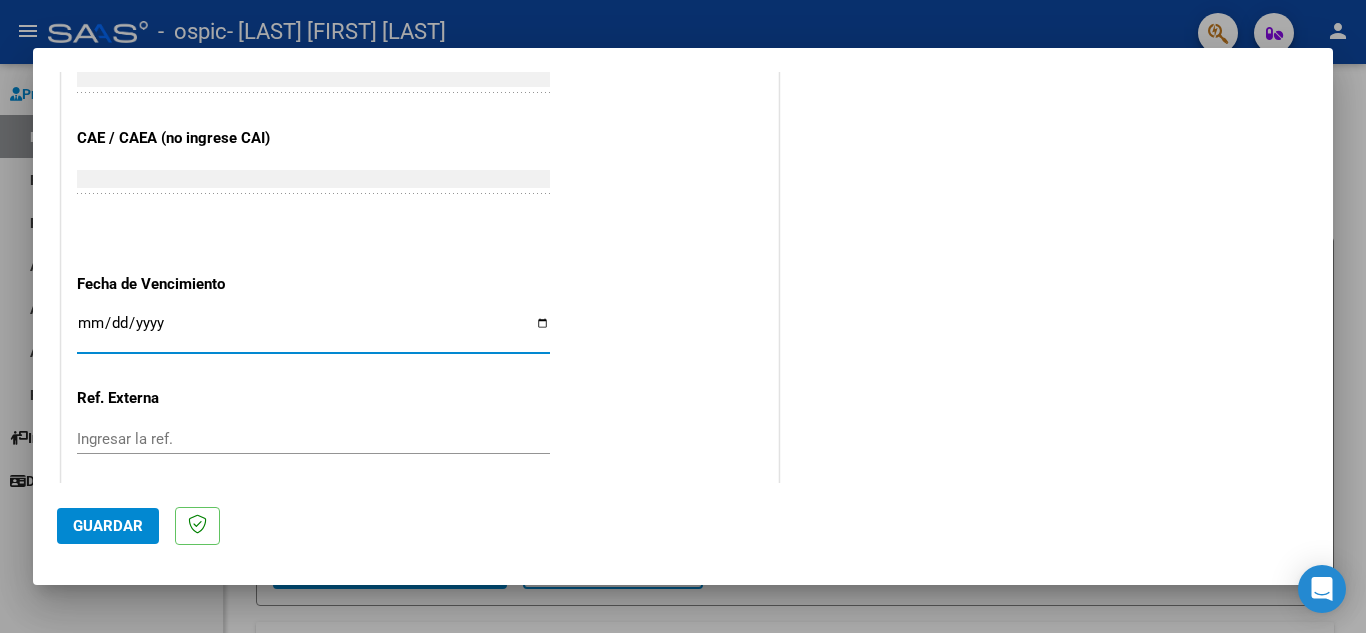 click on "Ingresar la fecha" at bounding box center (313, 331) 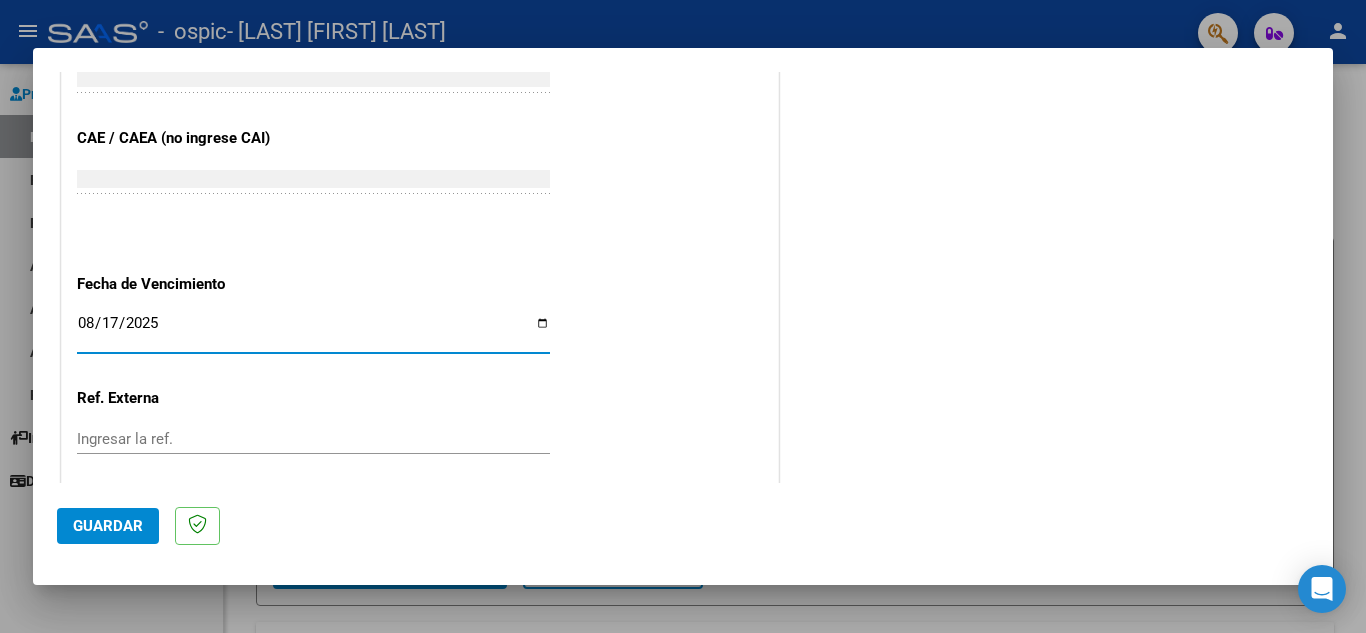 type on "2025-08-17" 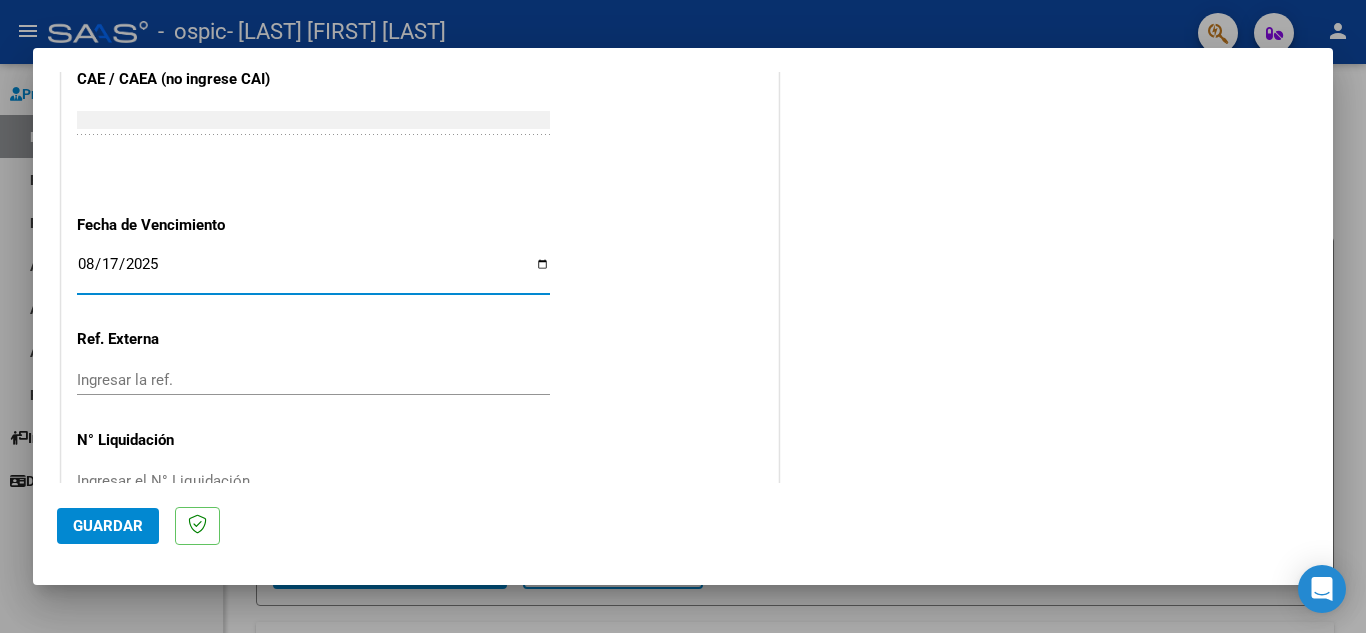scroll, scrollTop: 1311, scrollLeft: 0, axis: vertical 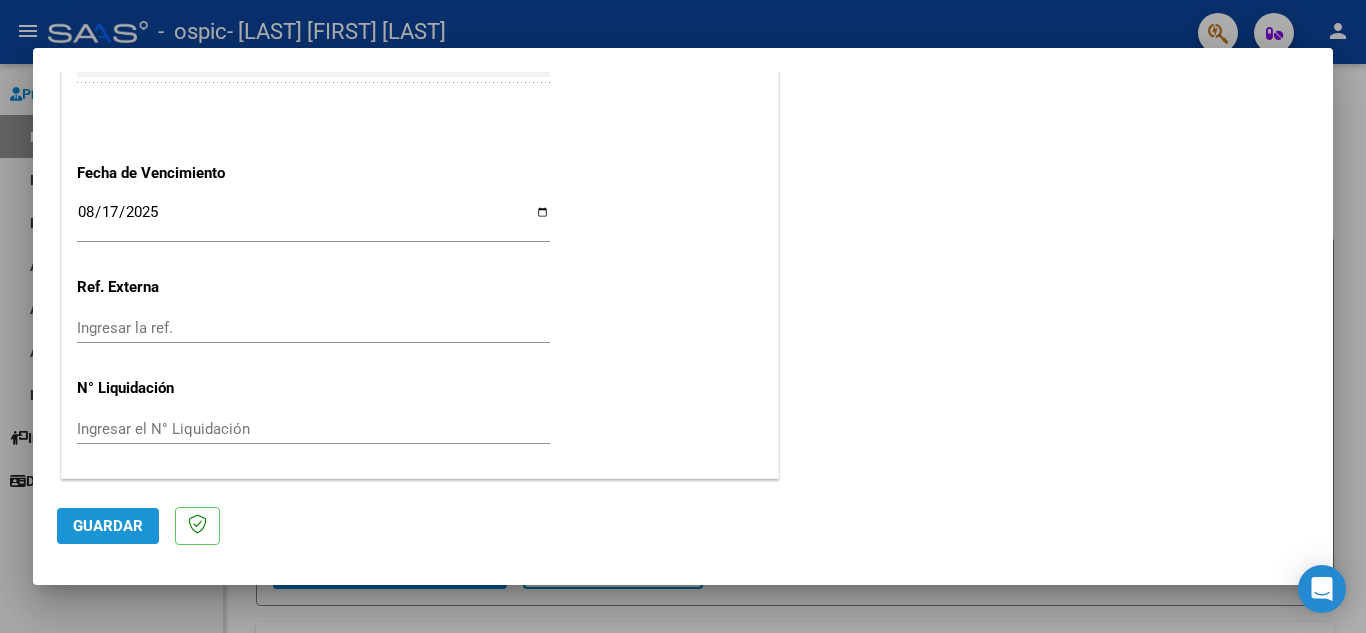 click on "Guardar" 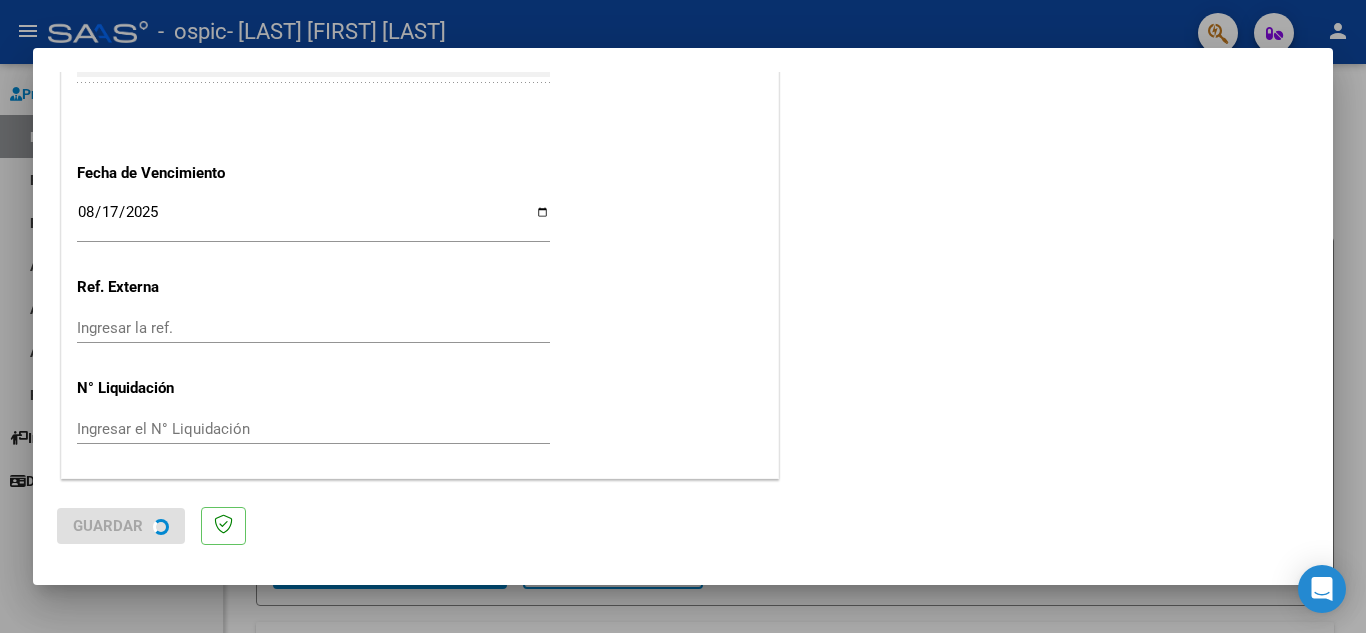 scroll, scrollTop: 0, scrollLeft: 0, axis: both 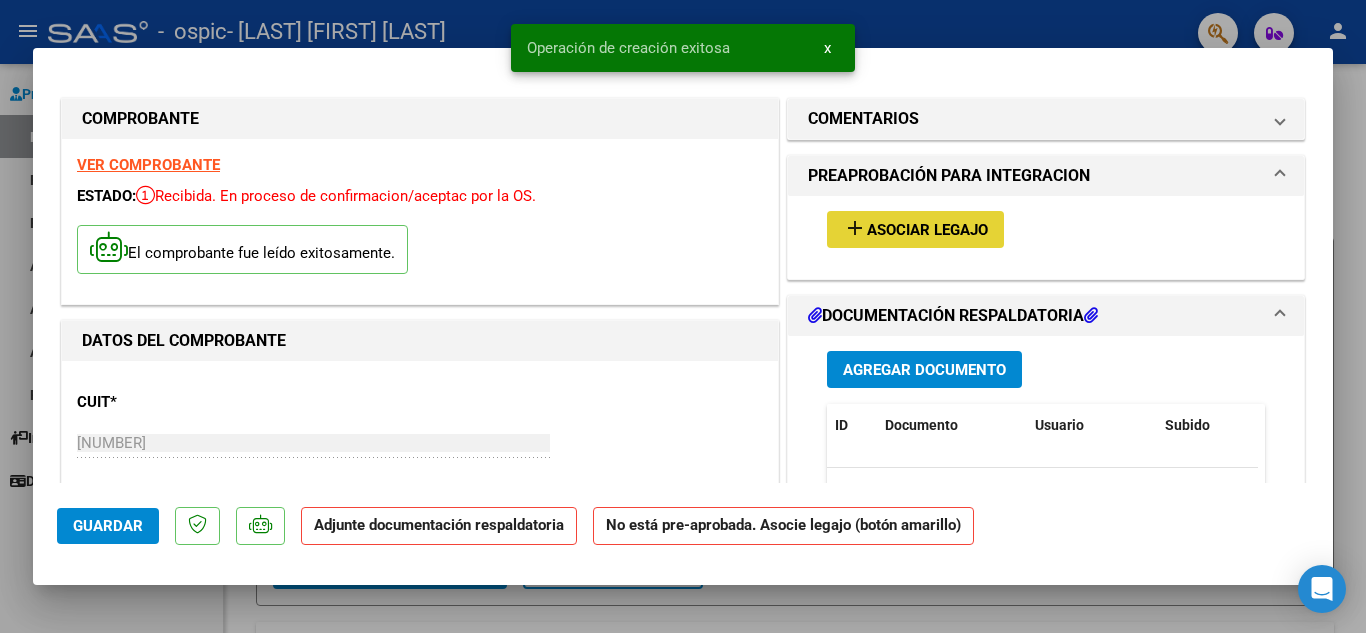 click on "Asociar Legajo" at bounding box center (927, 230) 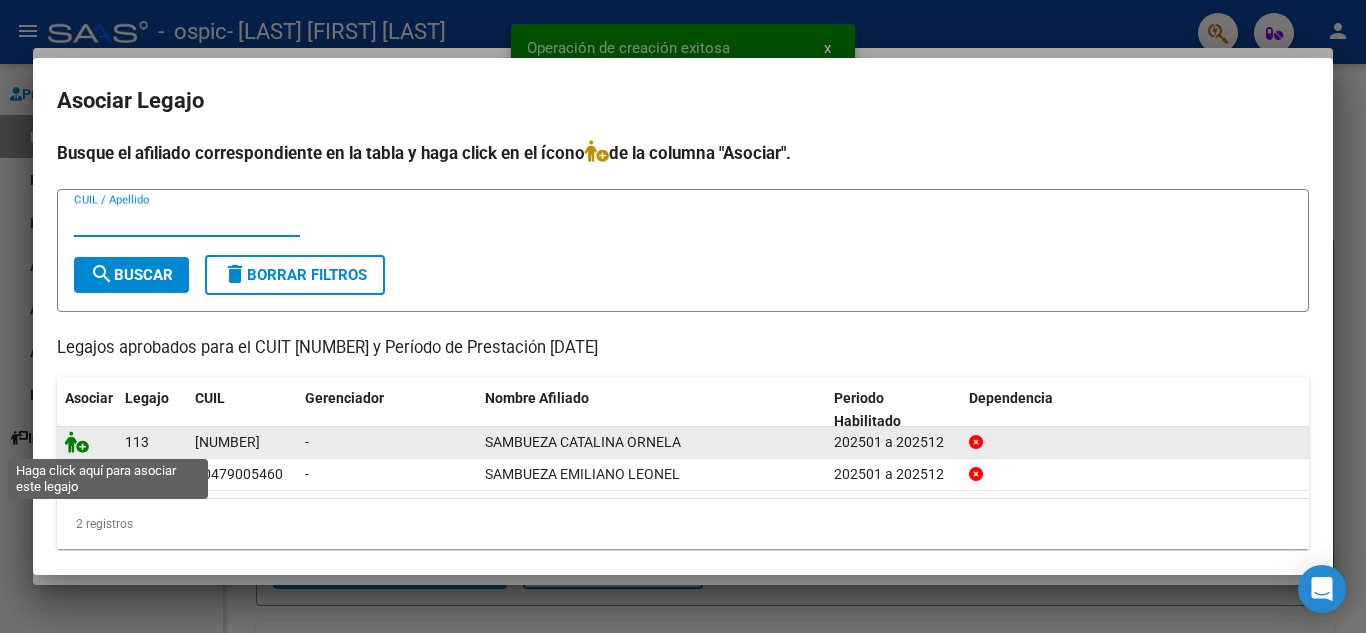 click 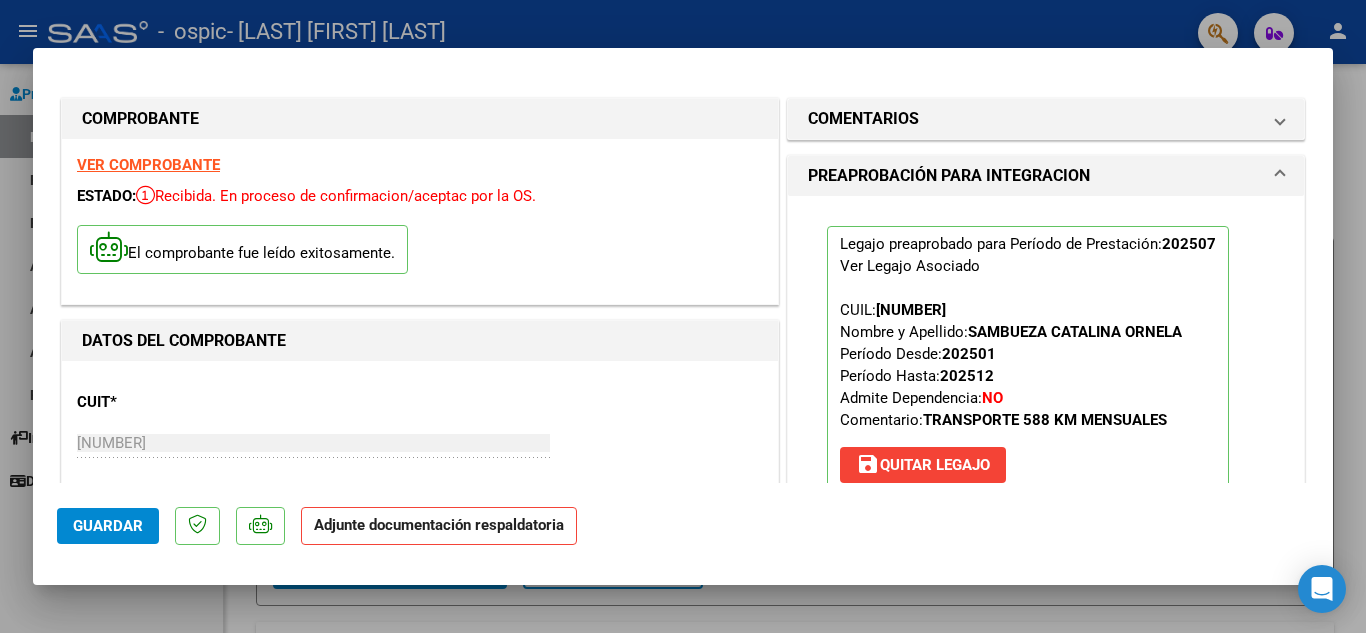 scroll, scrollTop: 400, scrollLeft: 0, axis: vertical 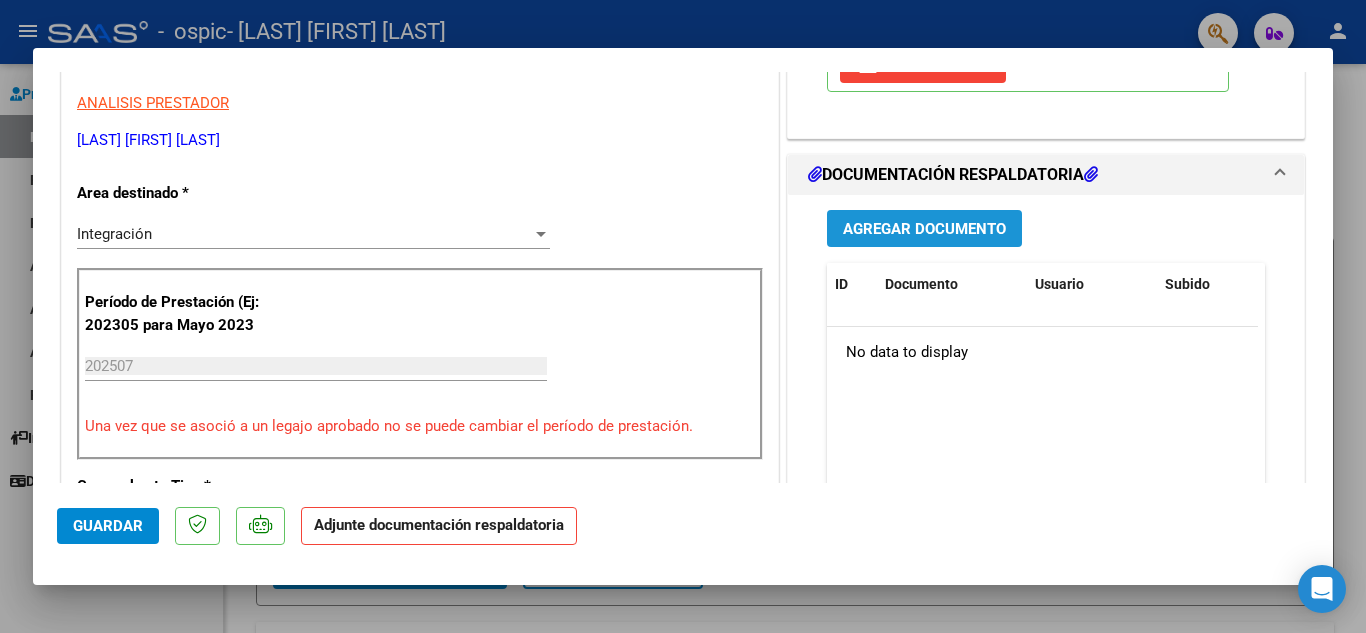 click on "Agregar Documento" at bounding box center [924, 229] 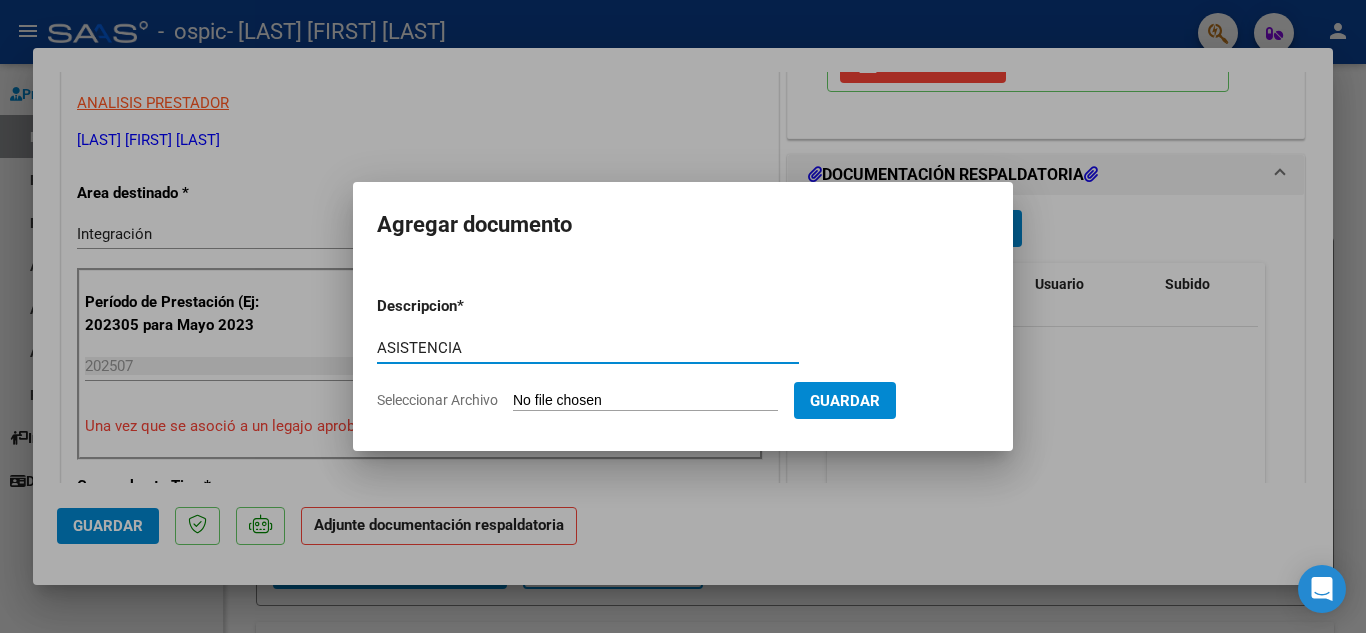 type on "ASISTENCIA" 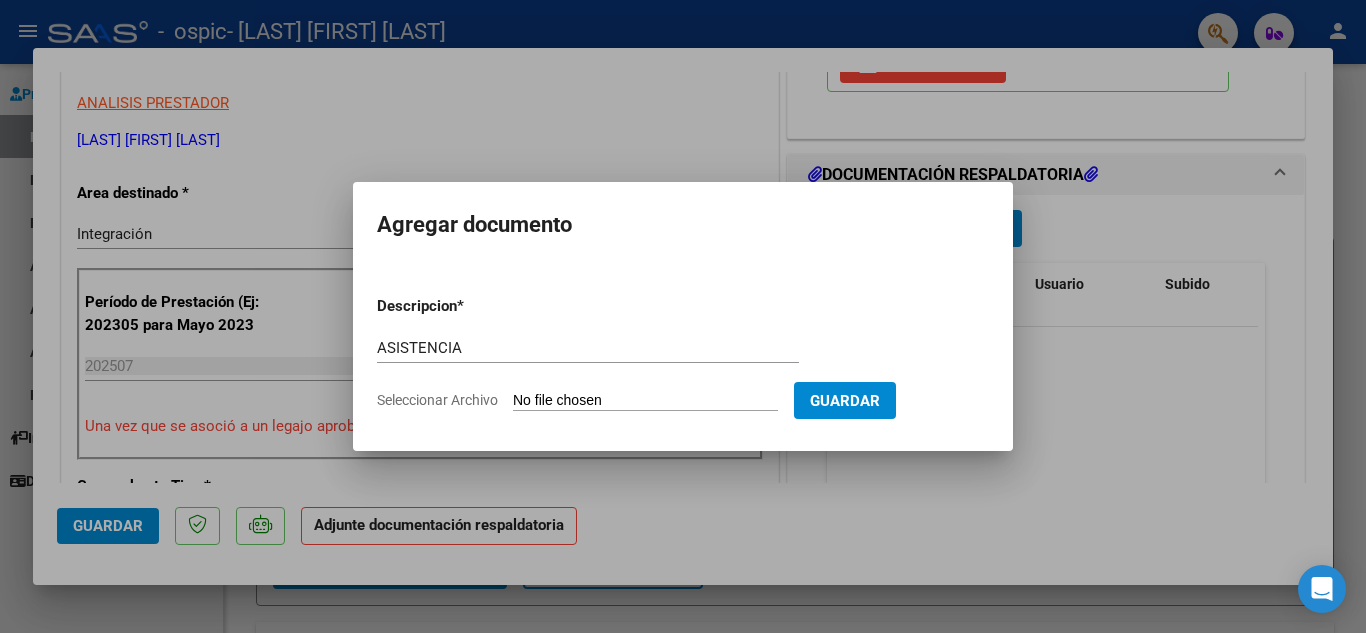 click on "Seleccionar Archivo" at bounding box center (645, 401) 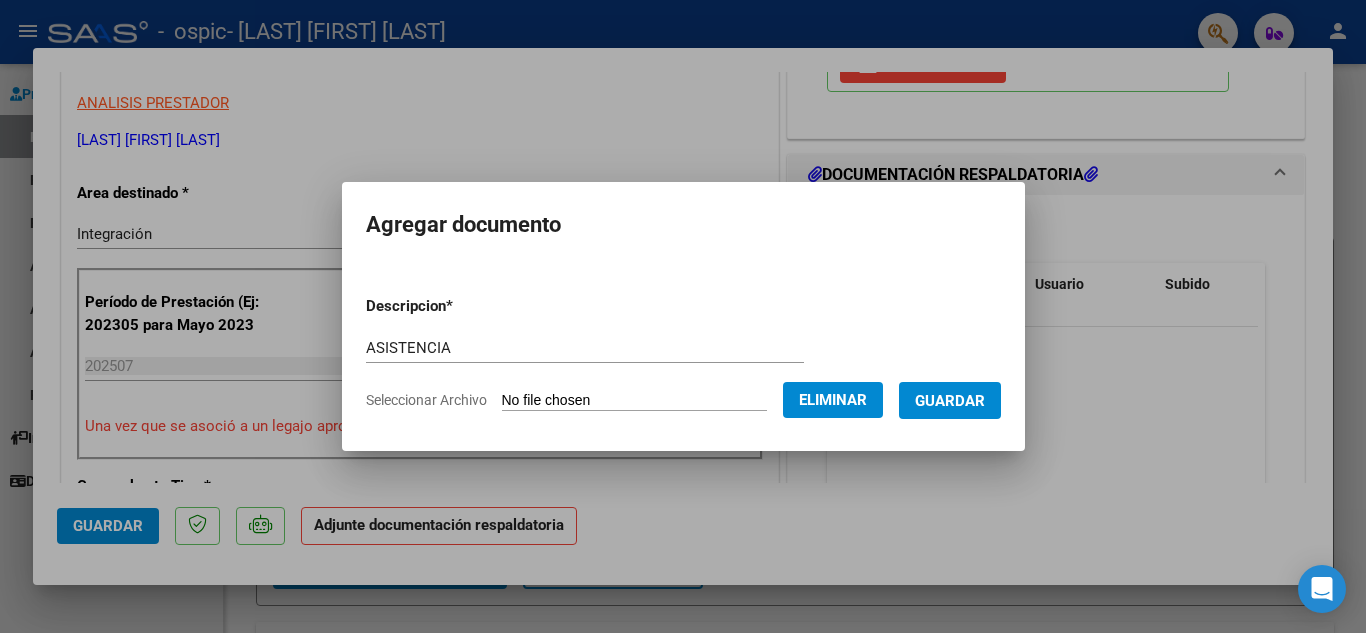 click on "Guardar" at bounding box center [950, 400] 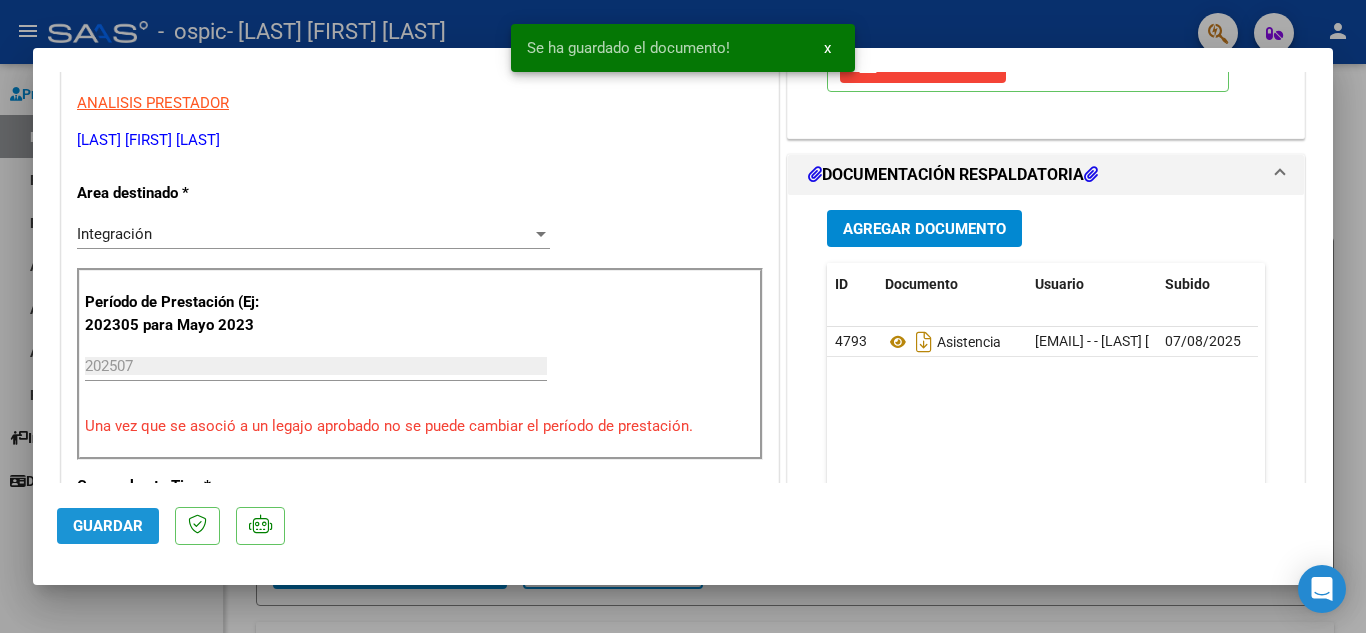 click on "Guardar" 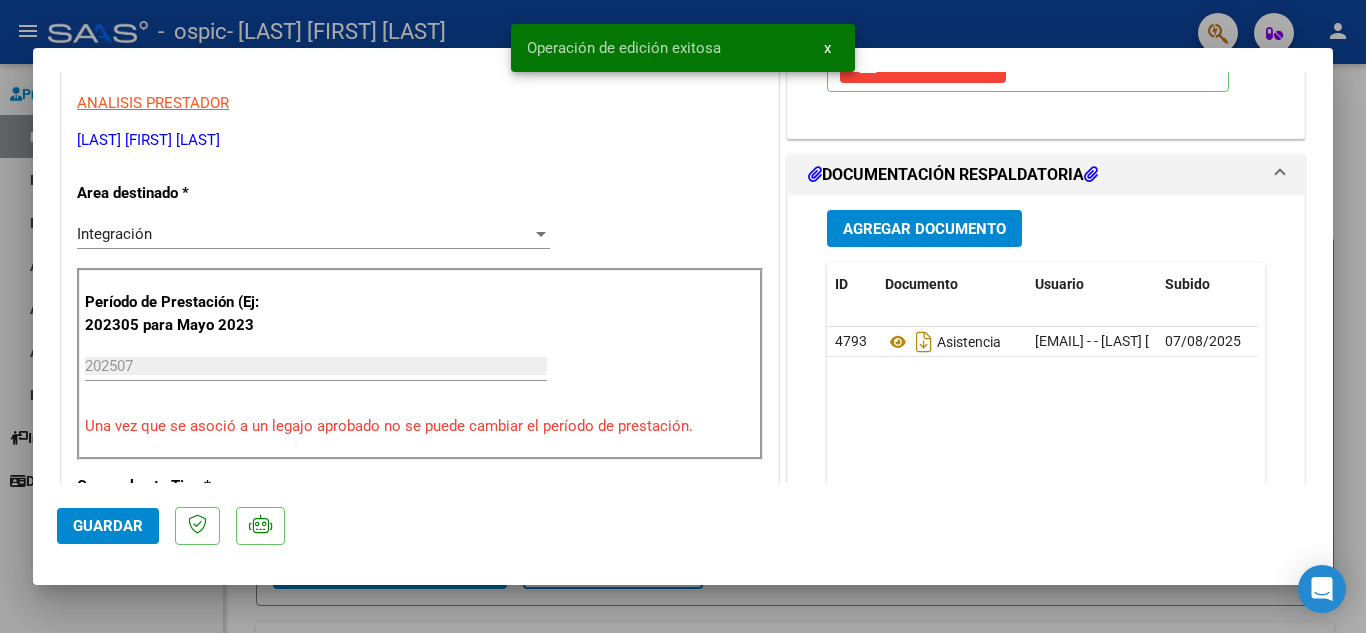 click at bounding box center [683, 316] 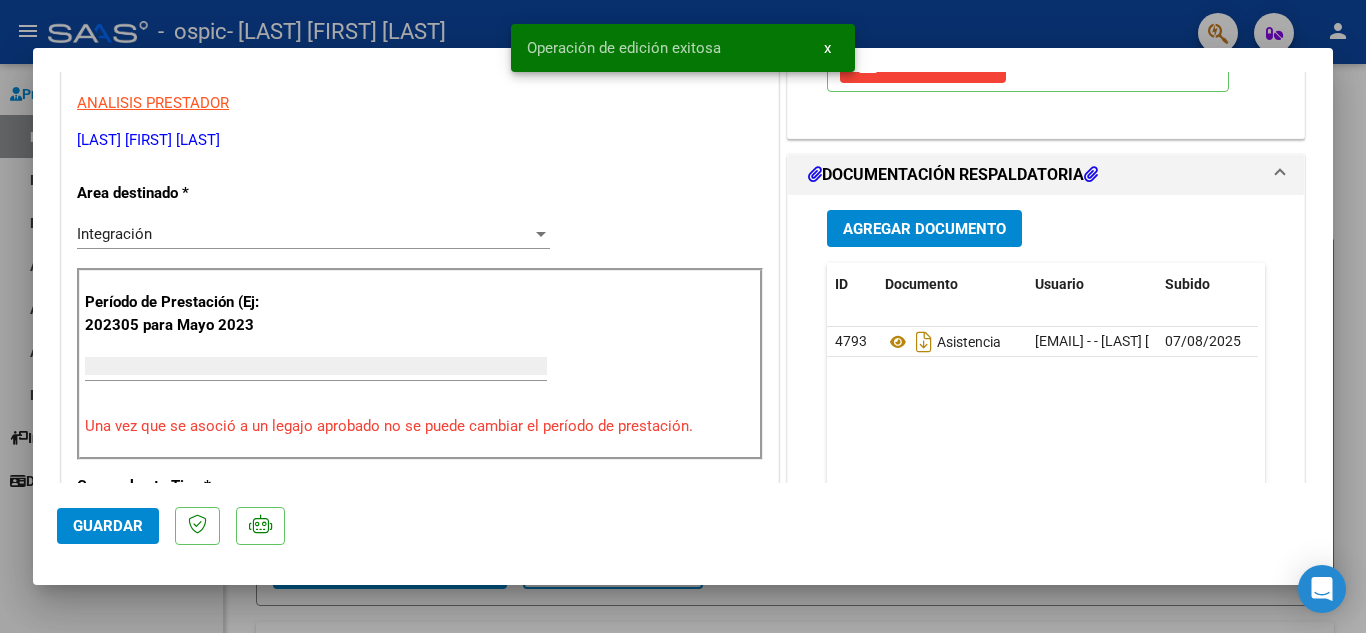 scroll, scrollTop: 339, scrollLeft: 0, axis: vertical 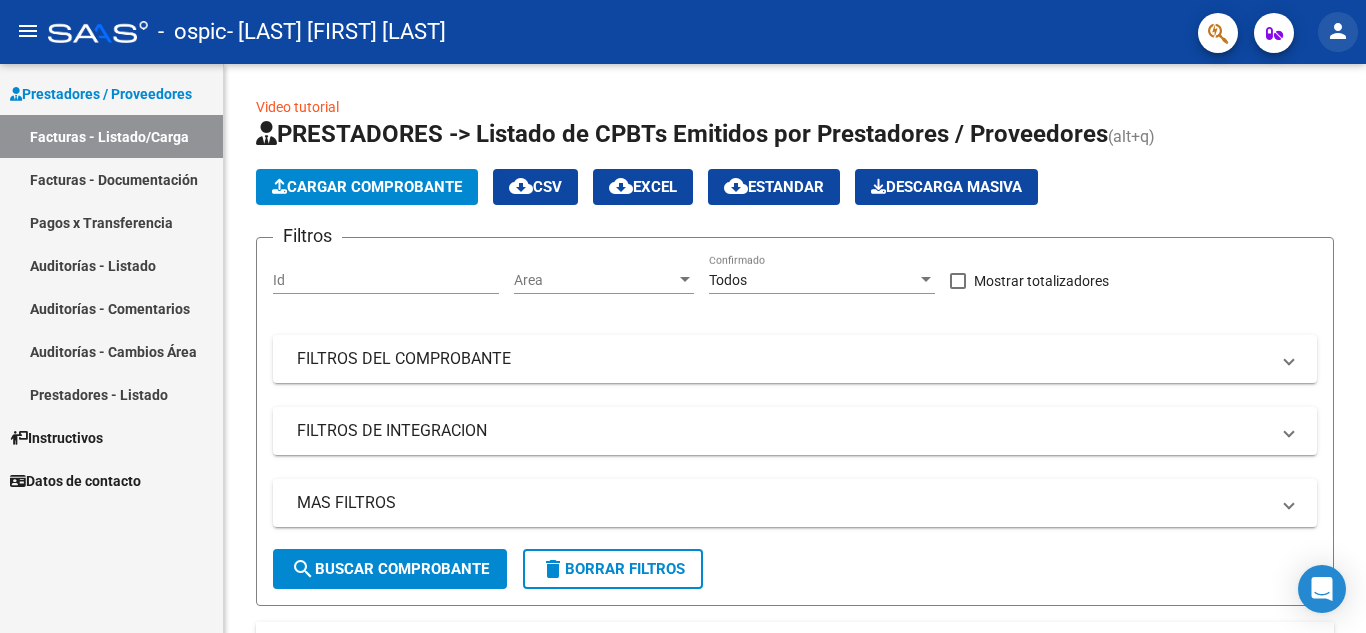 click on "person" 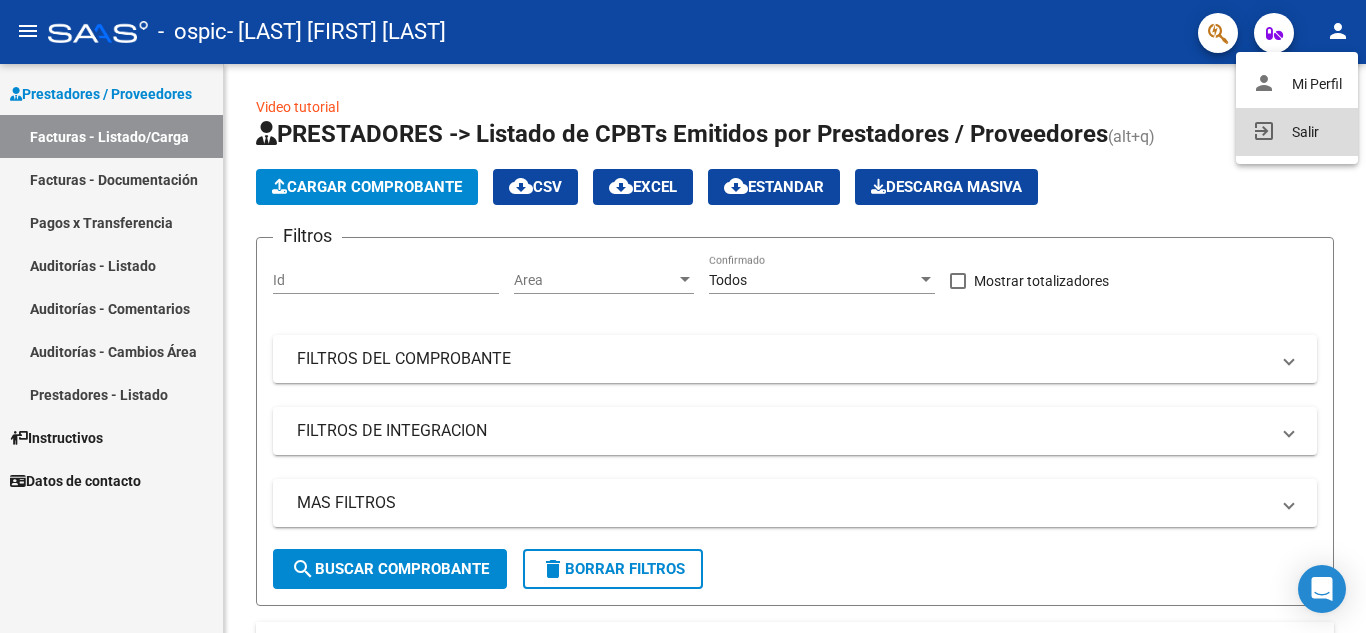 click on "exit_to_app  Salir" at bounding box center (1297, 132) 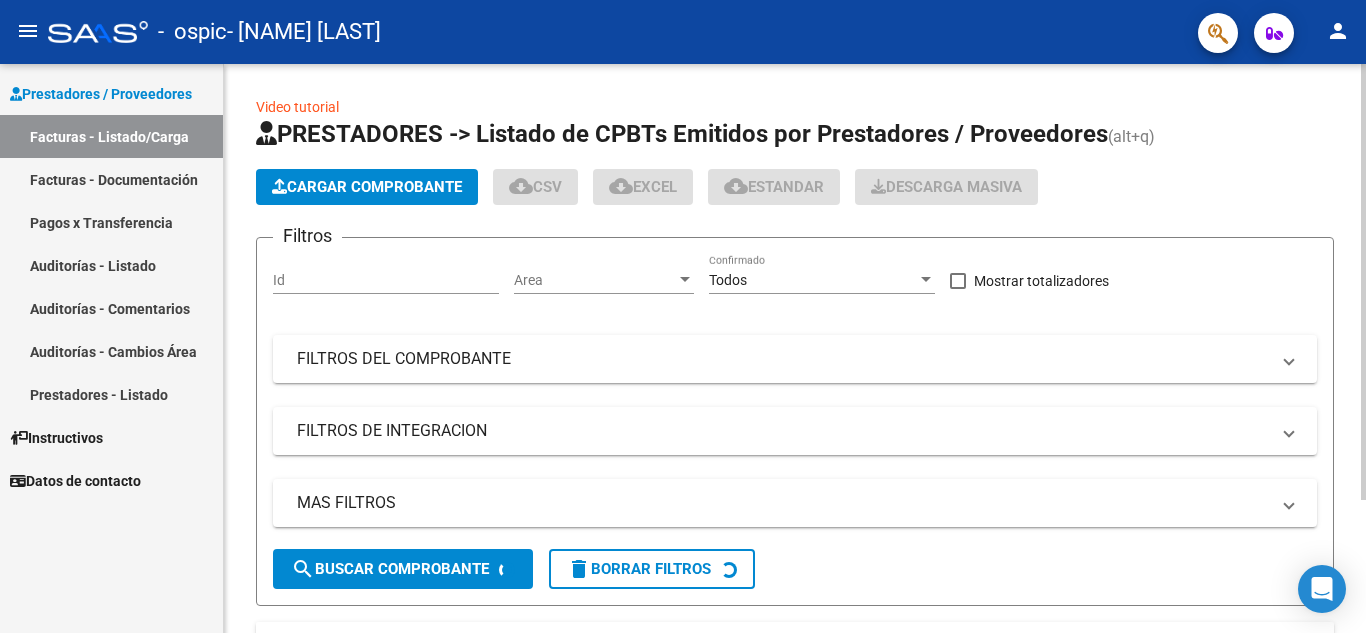 scroll, scrollTop: 0, scrollLeft: 0, axis: both 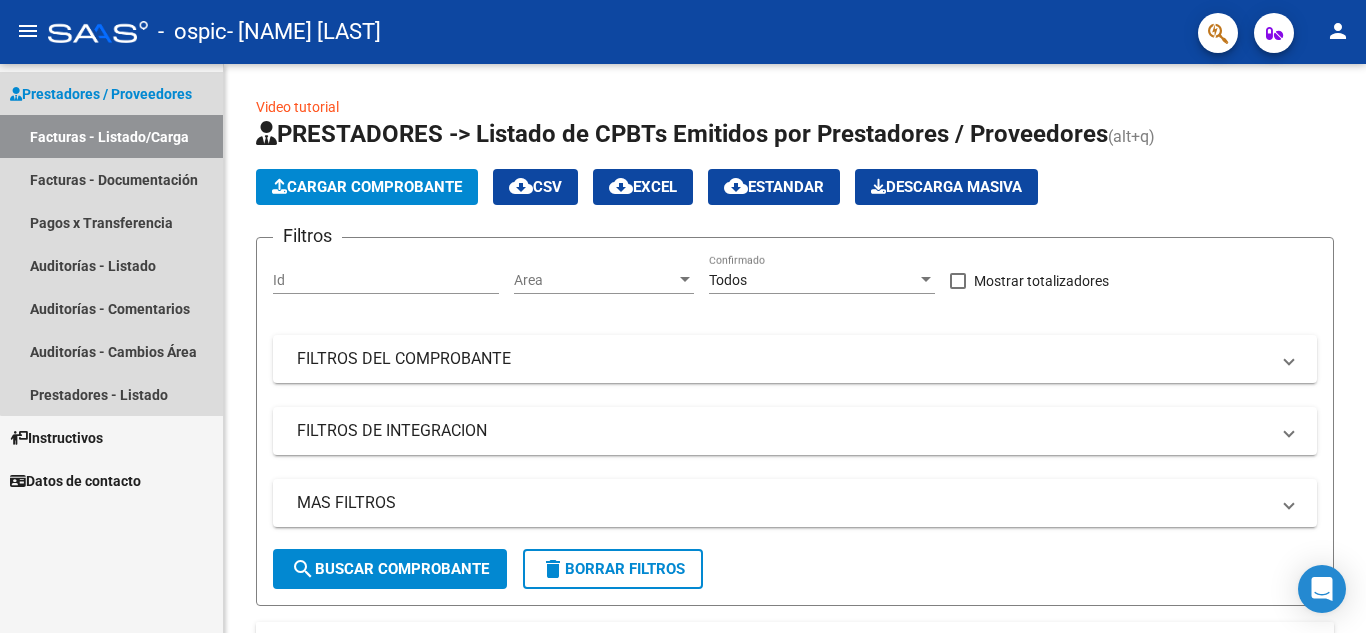 click on "Facturas - Listado/Carga" at bounding box center [111, 136] 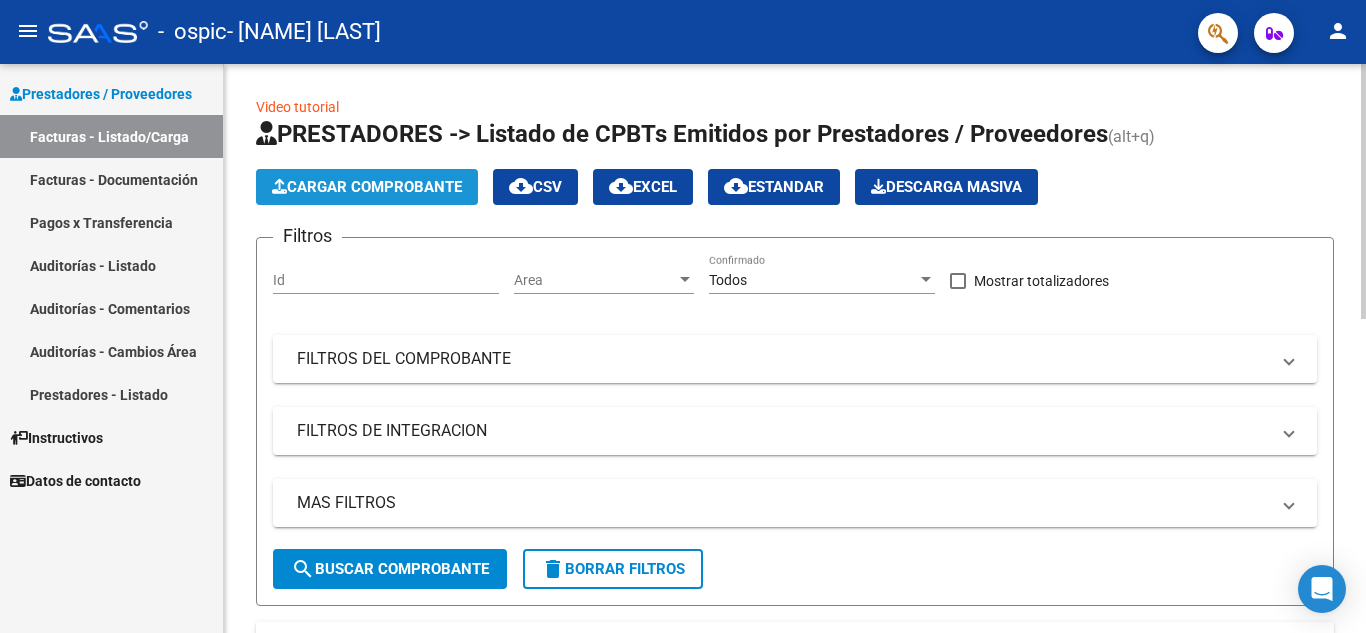click on "Cargar Comprobante" 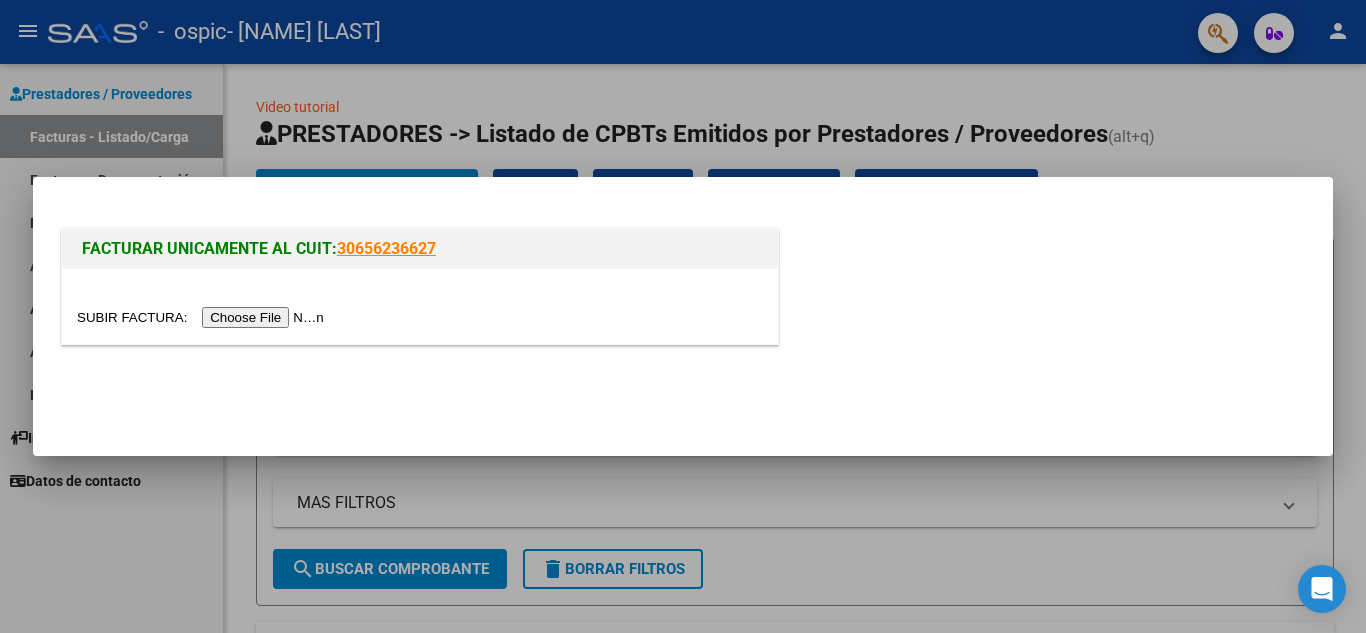 click at bounding box center (203, 317) 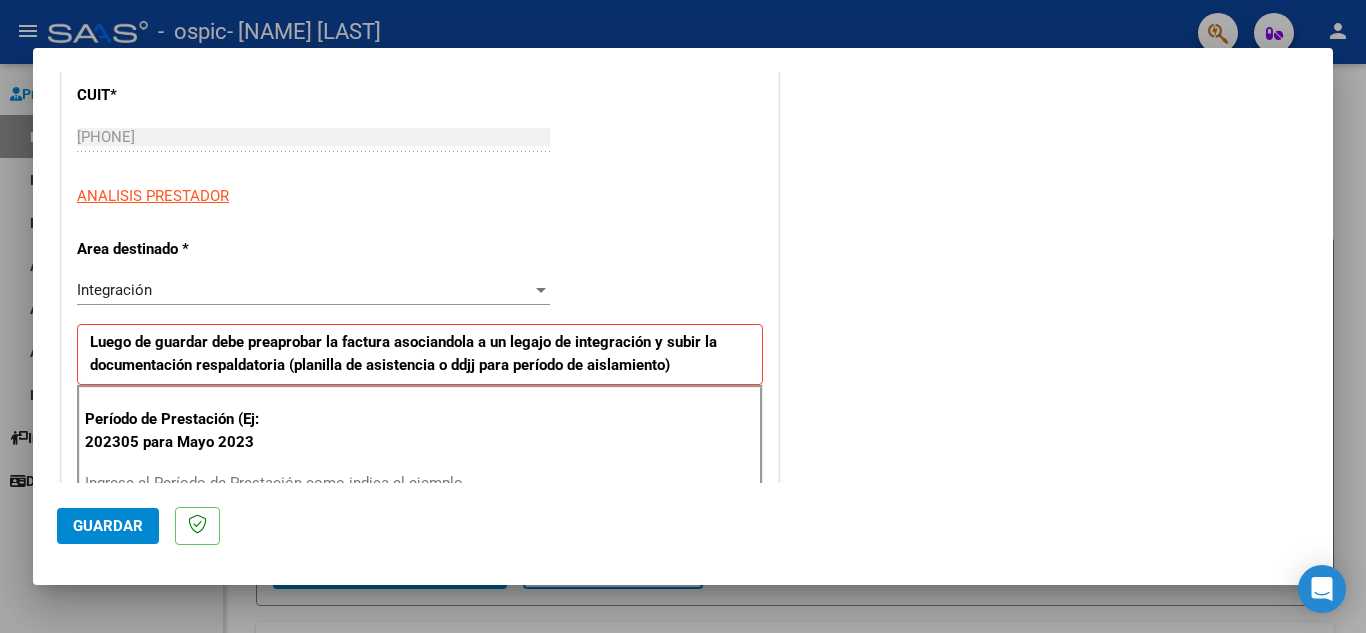 scroll, scrollTop: 400, scrollLeft: 0, axis: vertical 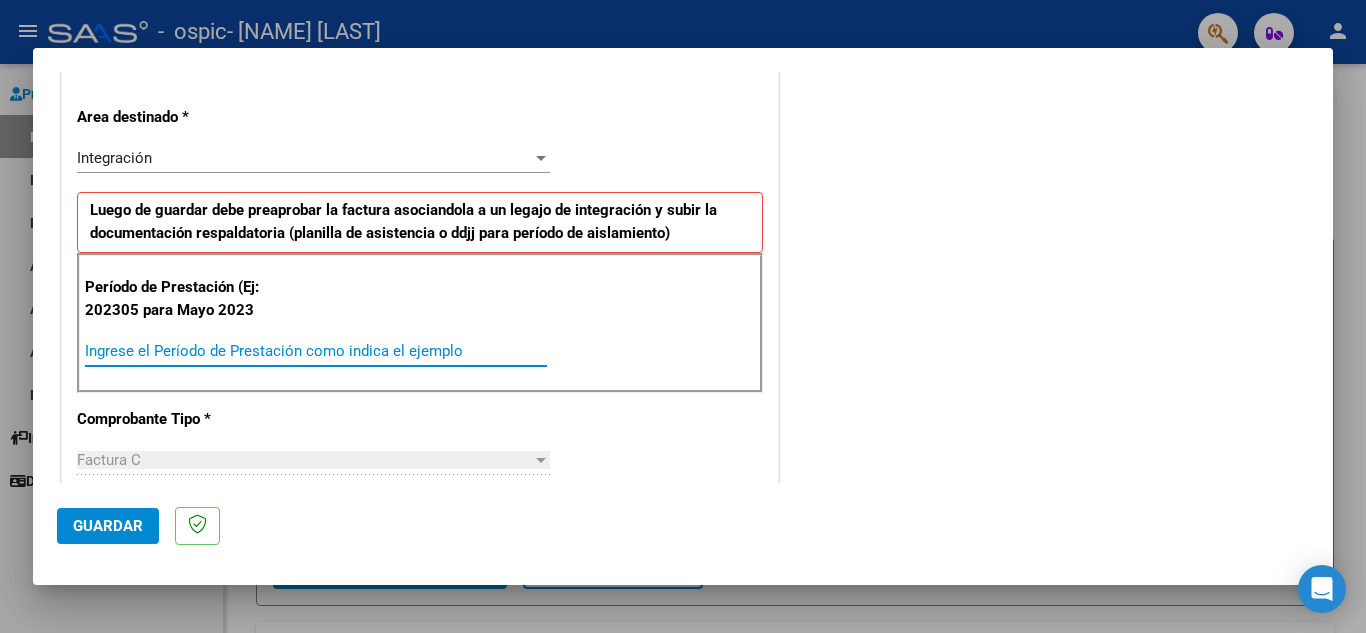 click on "Ingrese el Período de Prestación como indica el ejemplo" at bounding box center (316, 351) 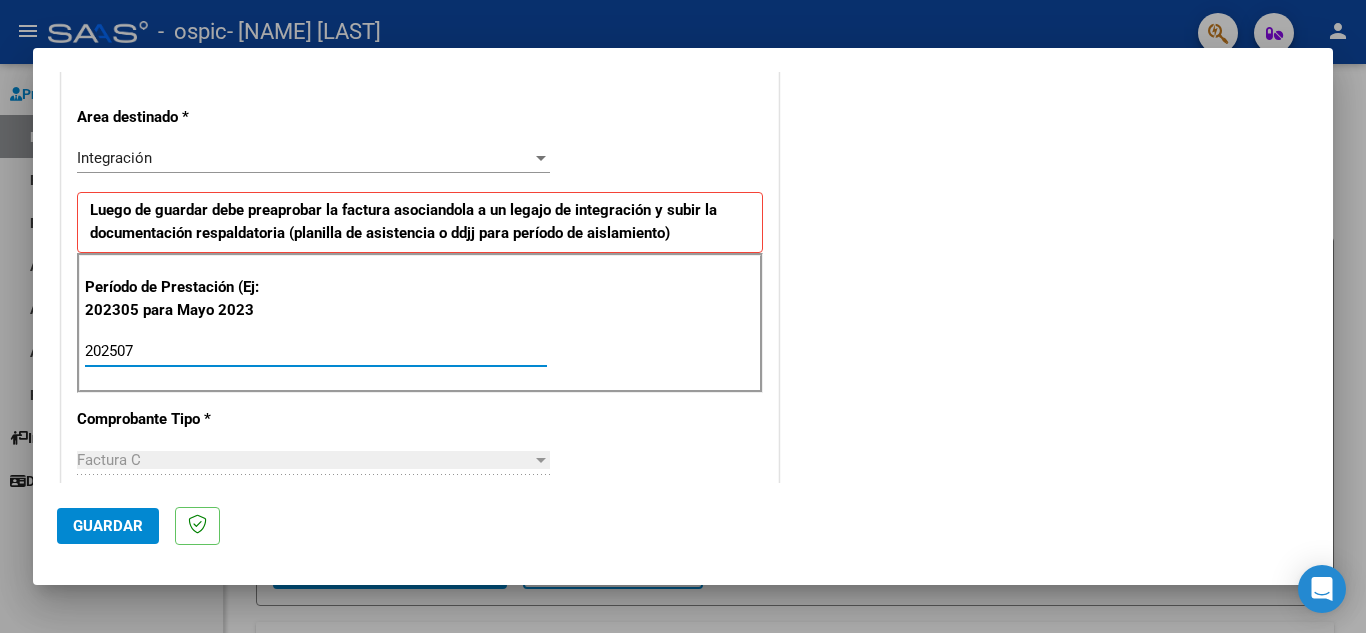type on "202507" 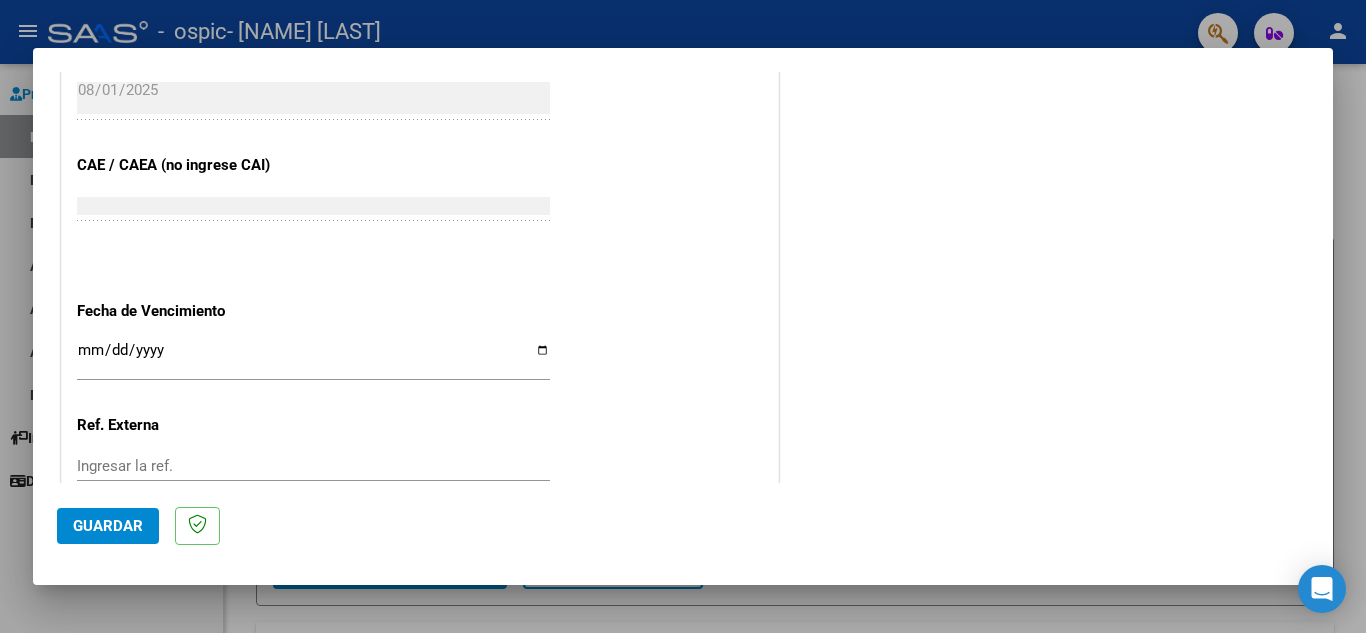 scroll, scrollTop: 1200, scrollLeft: 0, axis: vertical 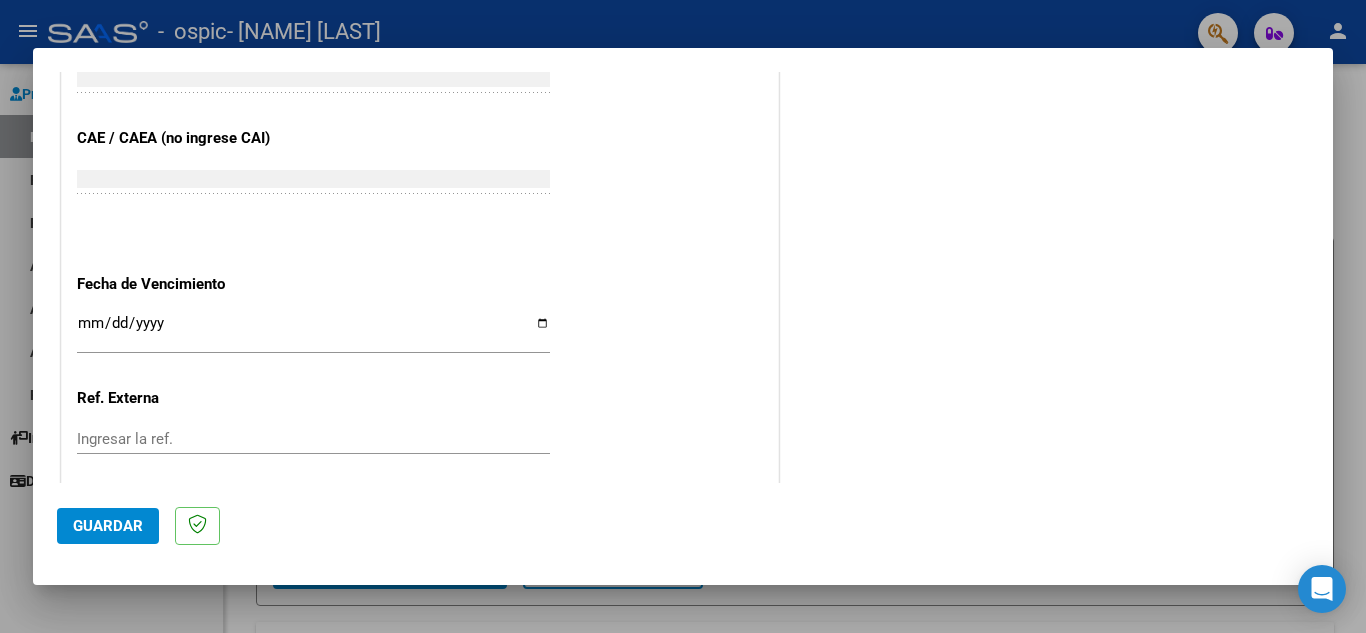 click on "Ingresar la fecha" at bounding box center [313, 331] 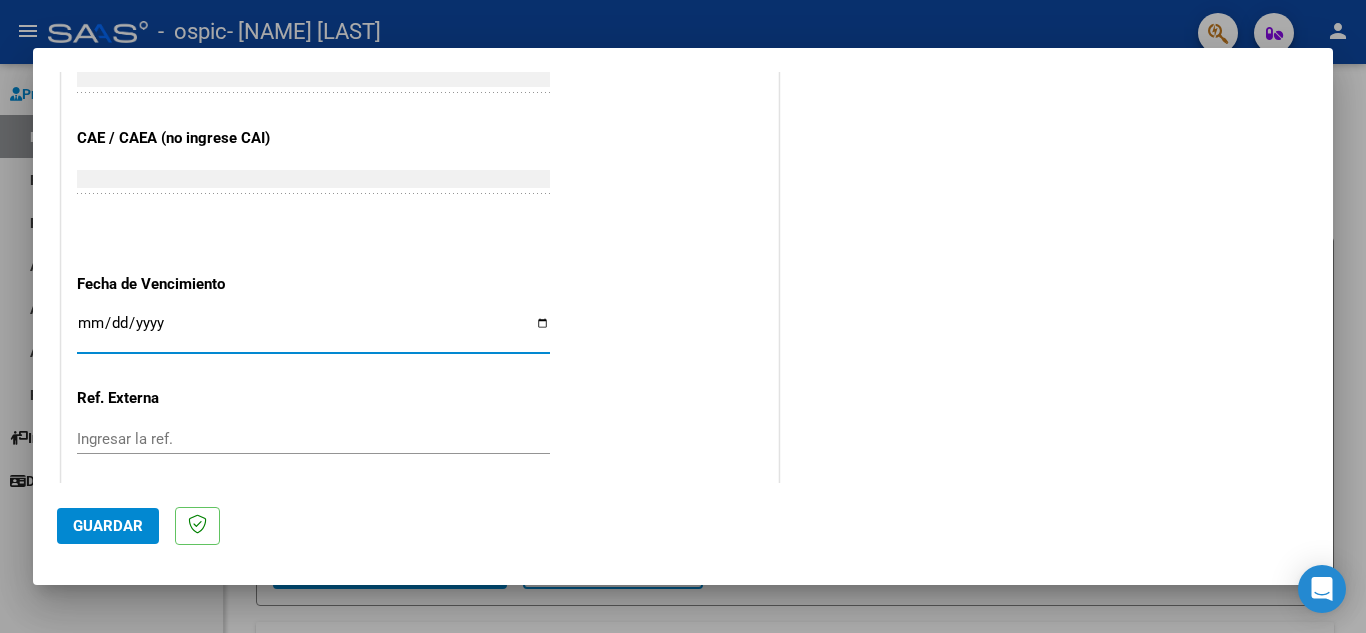 type on "2025-08-11" 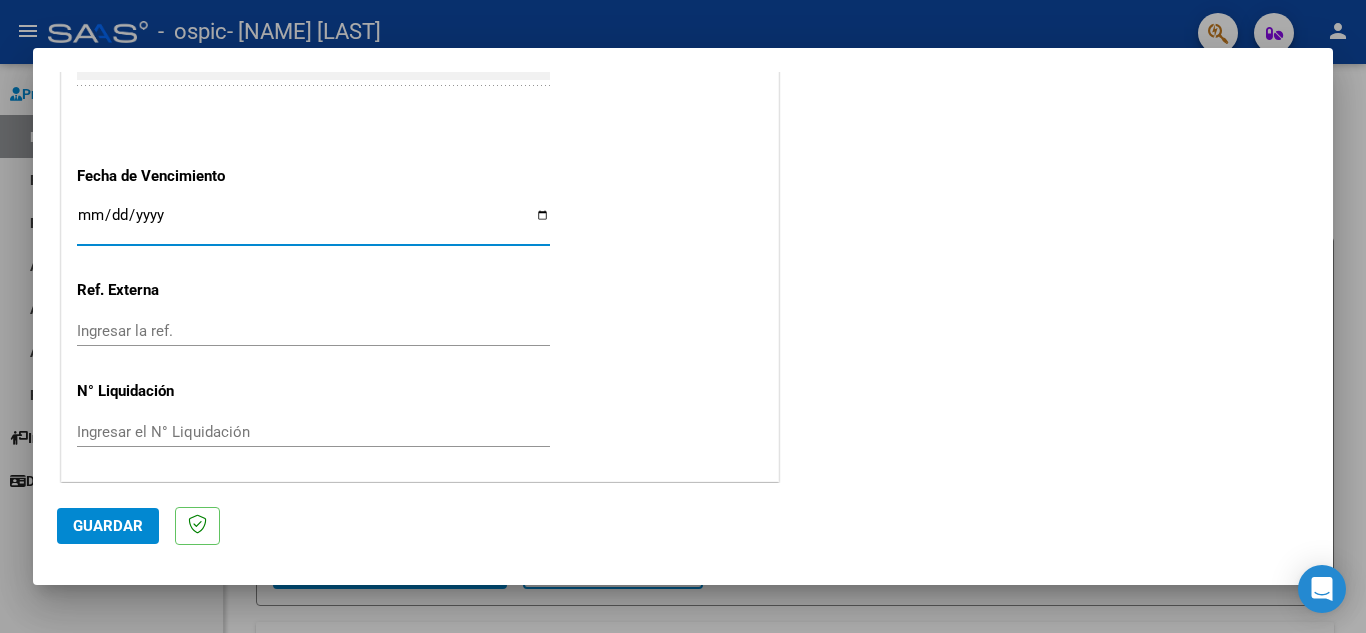 scroll, scrollTop: 1311, scrollLeft: 0, axis: vertical 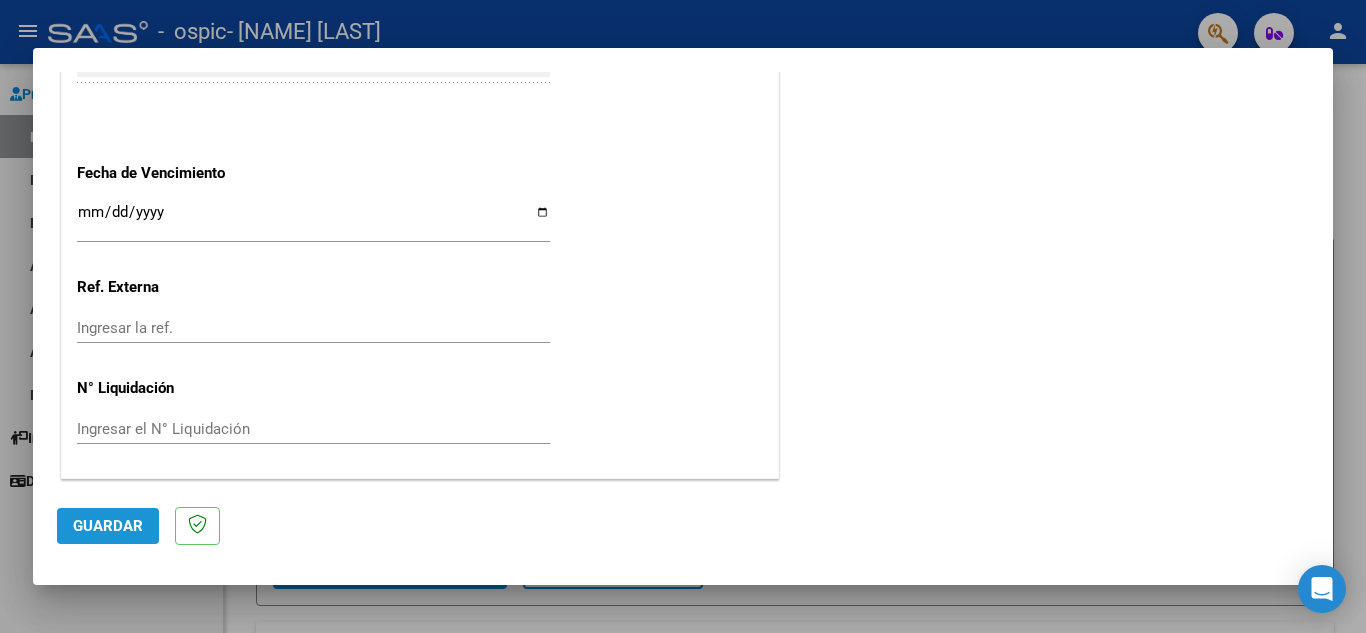 click on "Guardar" 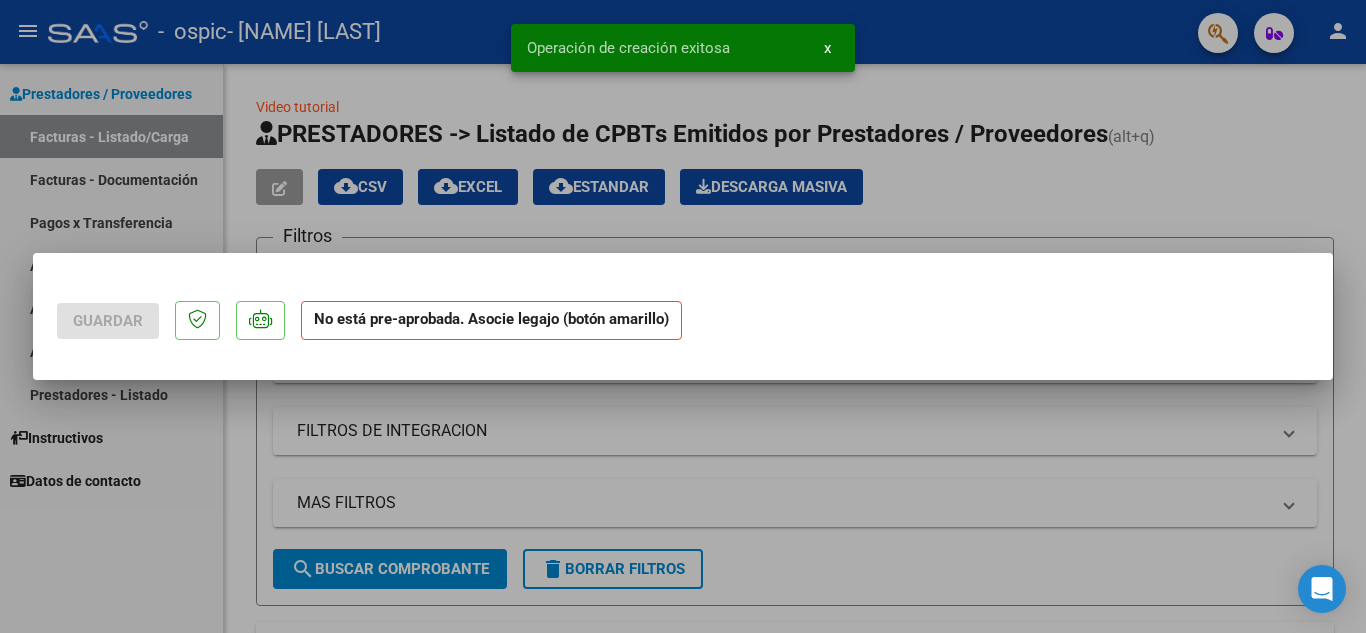 scroll, scrollTop: 0, scrollLeft: 0, axis: both 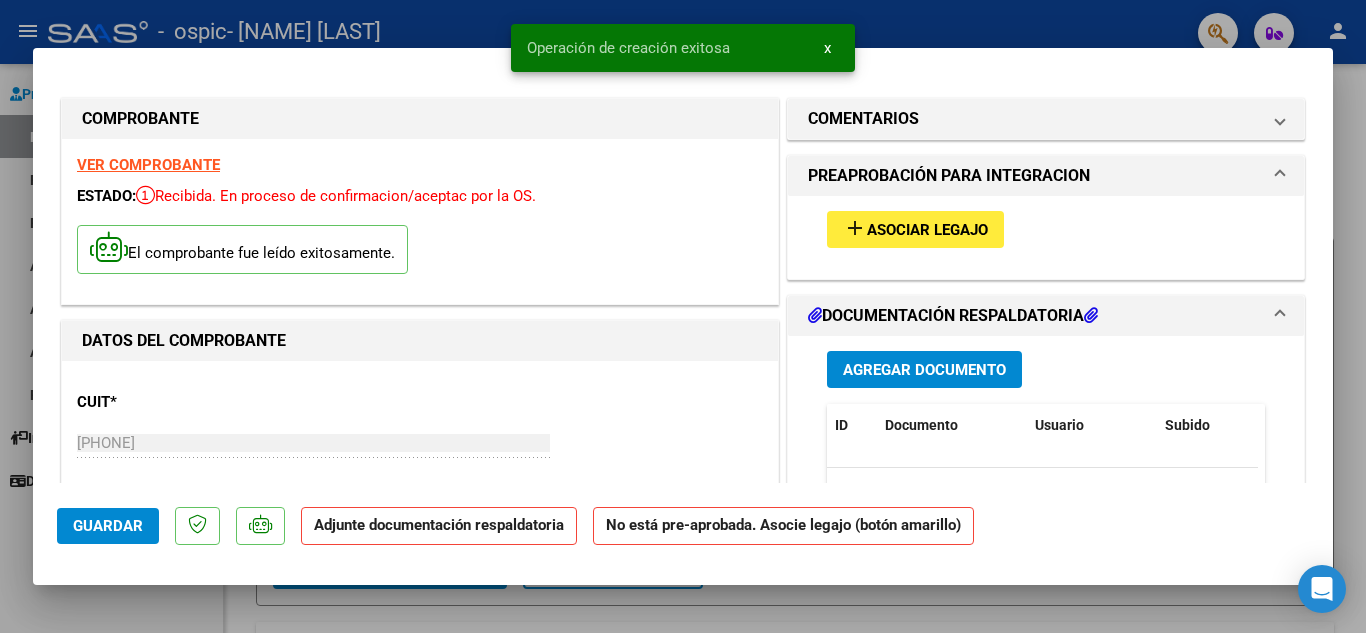 click on "Asociar Legajo" at bounding box center (927, 230) 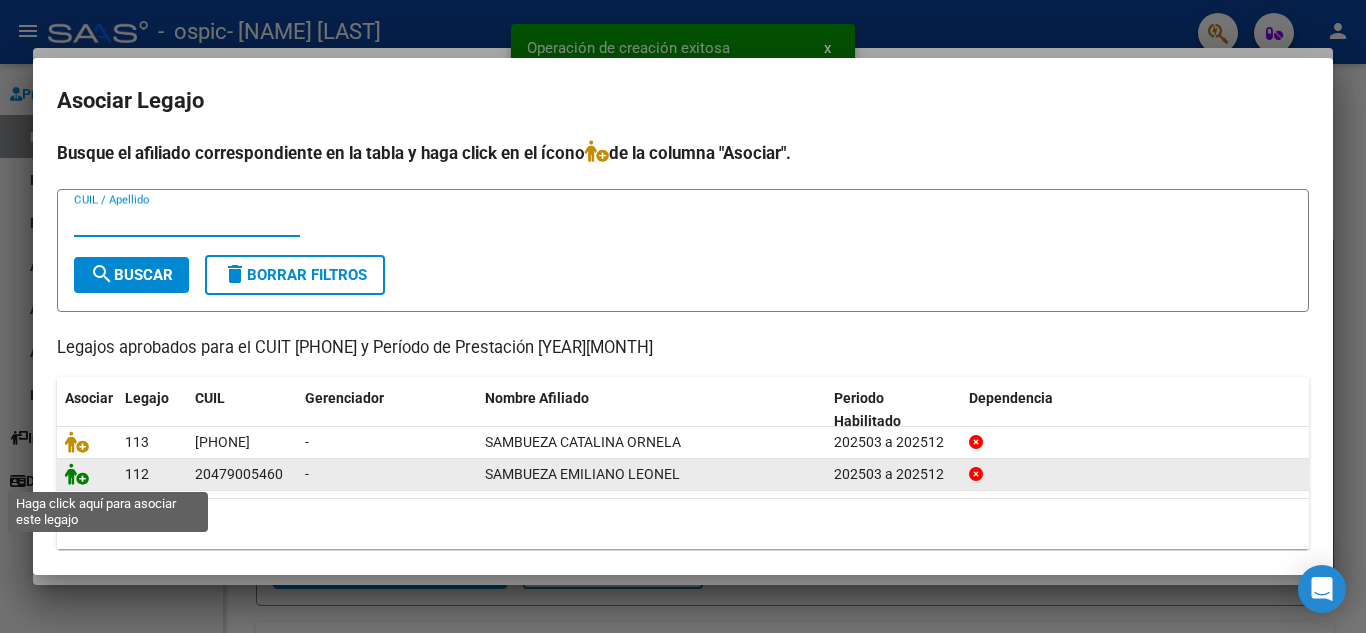 click 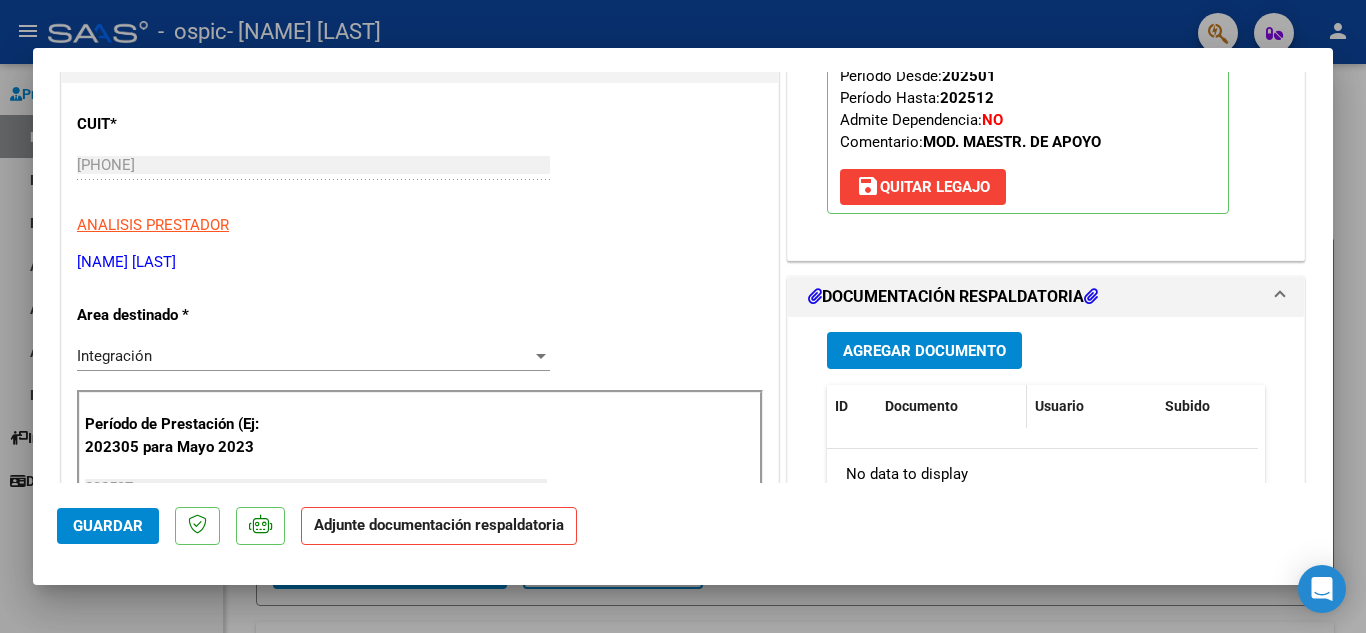scroll, scrollTop: 400, scrollLeft: 0, axis: vertical 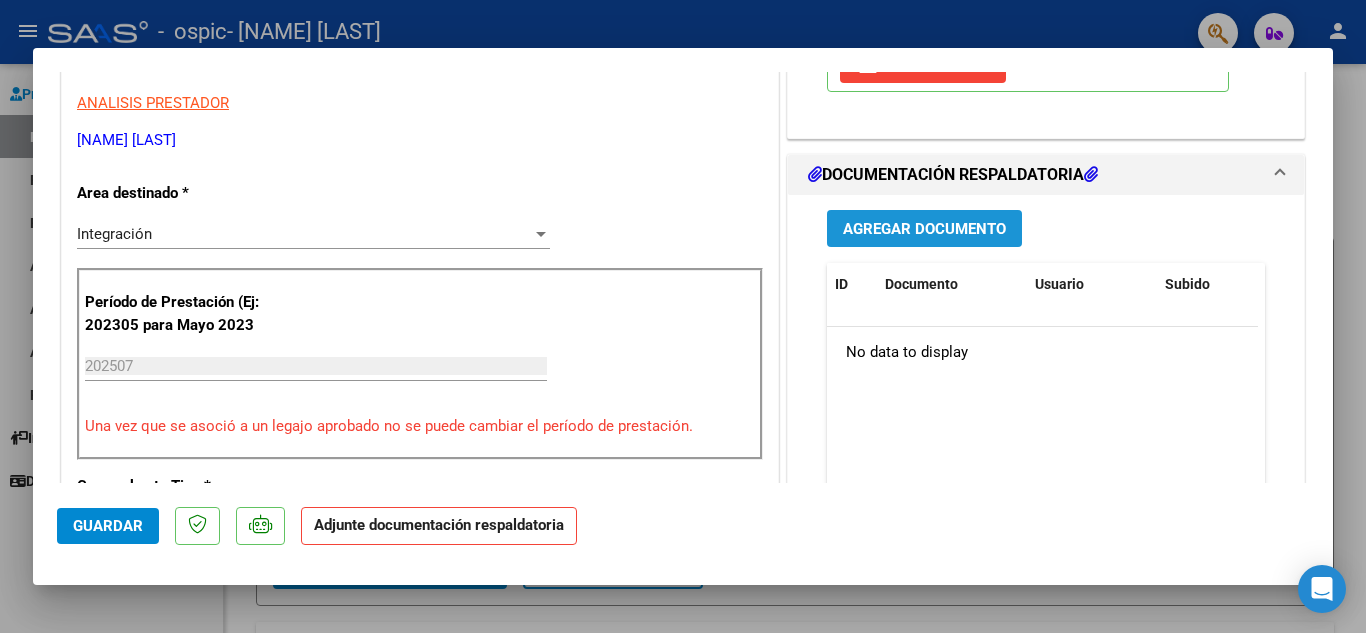 click on "Agregar Documento" at bounding box center (924, 229) 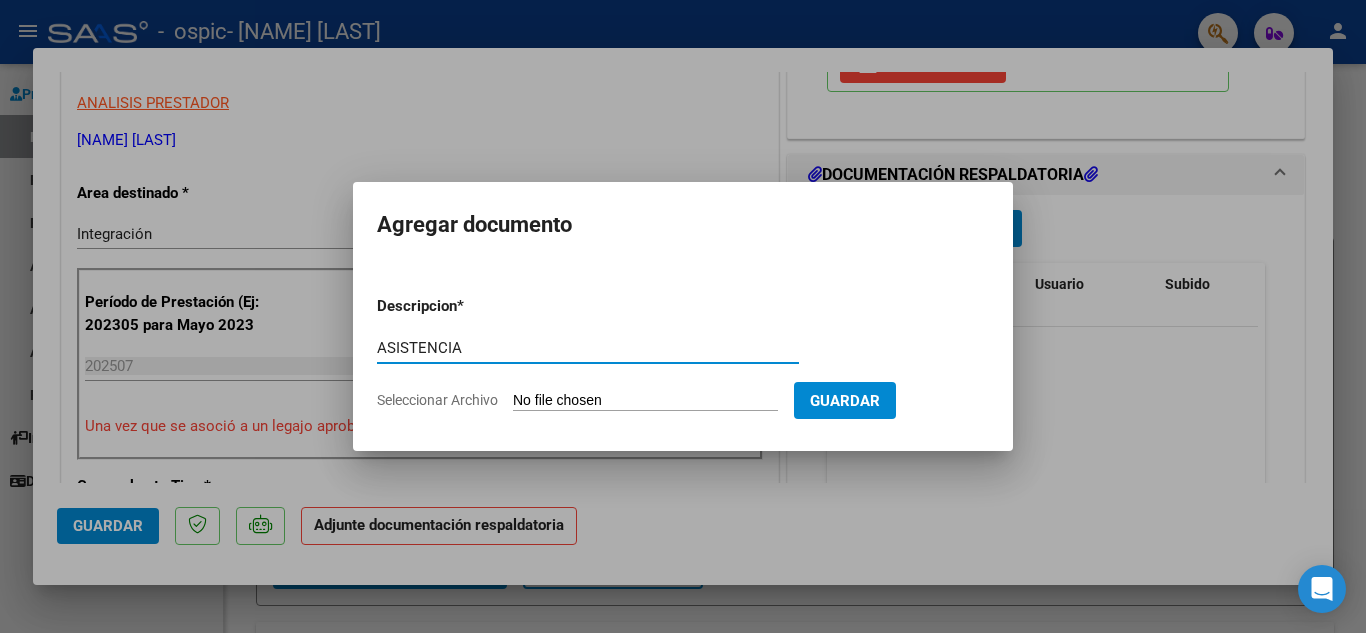type on "ASISTENCIA" 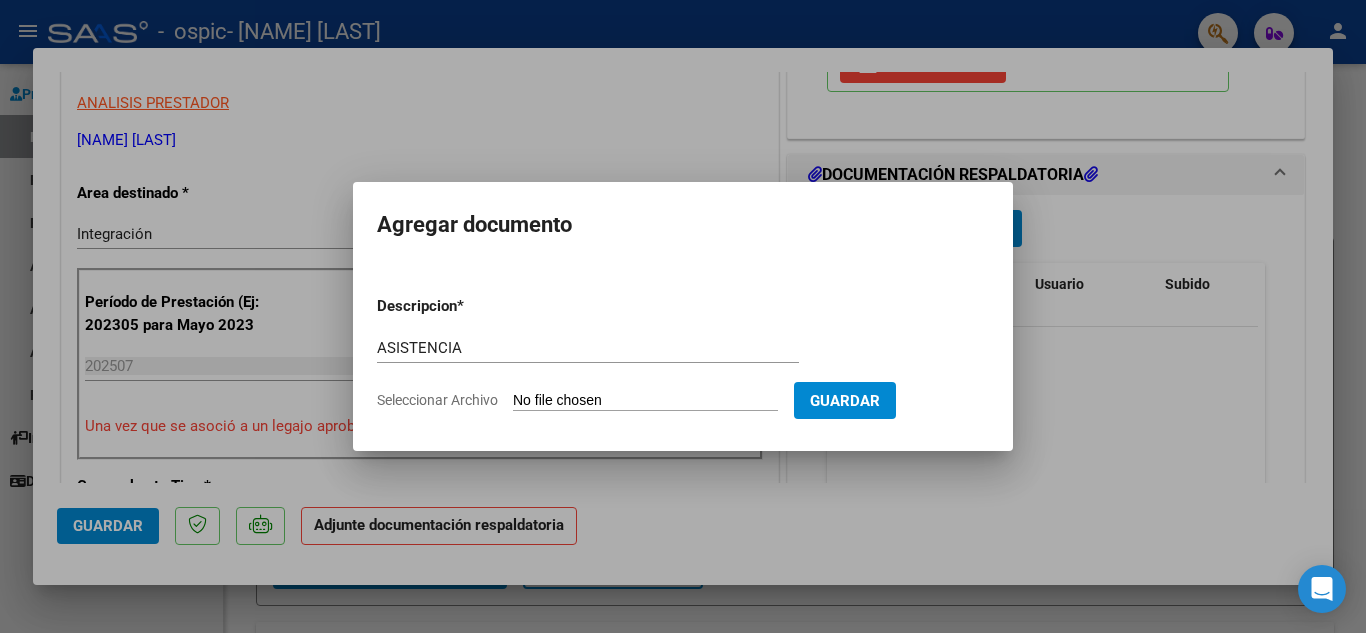 click on "Seleccionar Archivo" at bounding box center (645, 401) 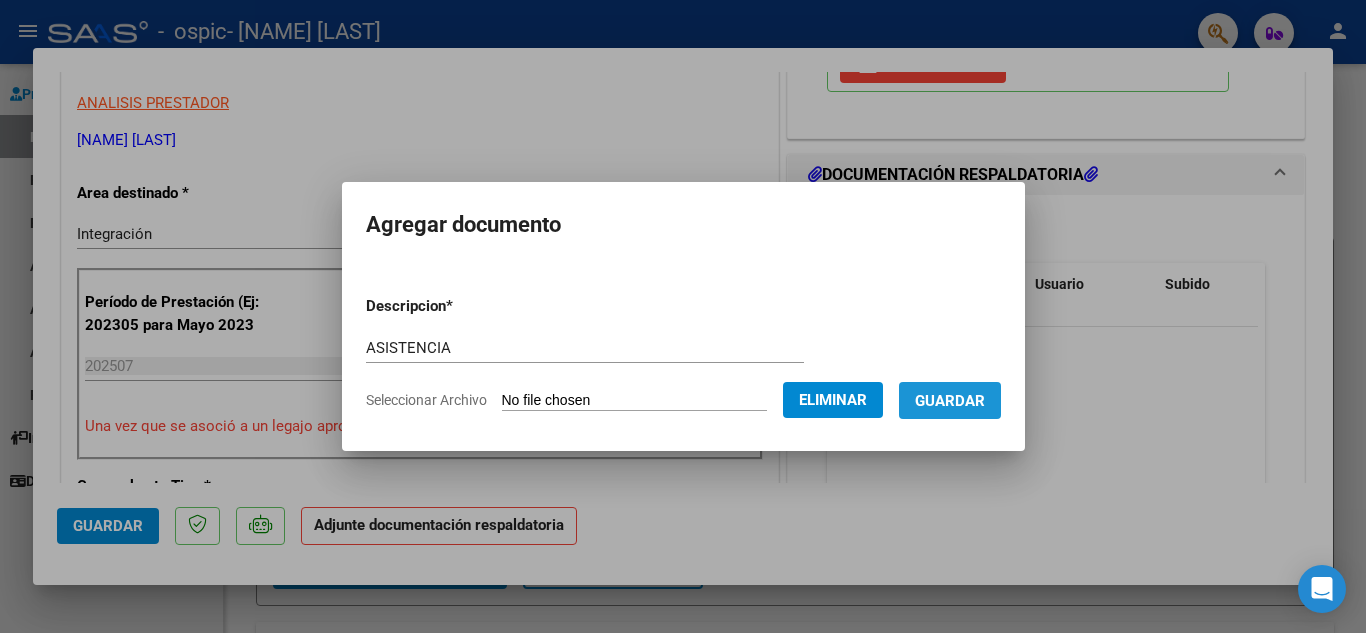 click on "Guardar" at bounding box center [950, 401] 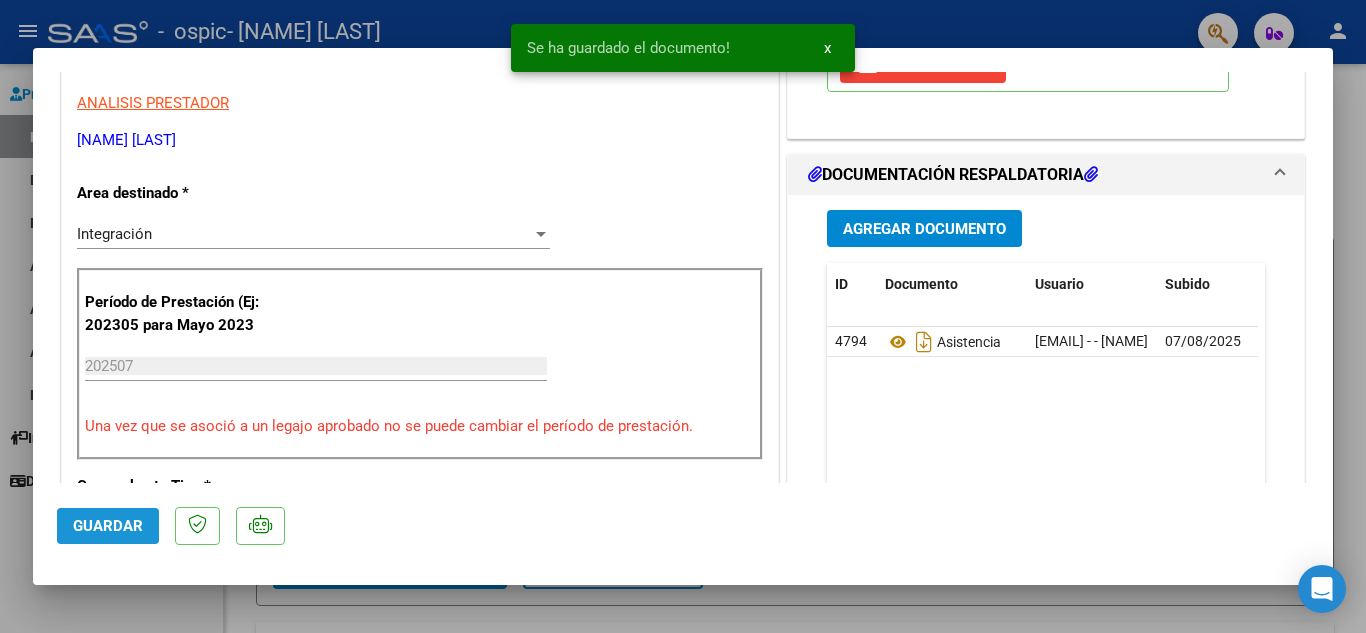 click on "Guardar" 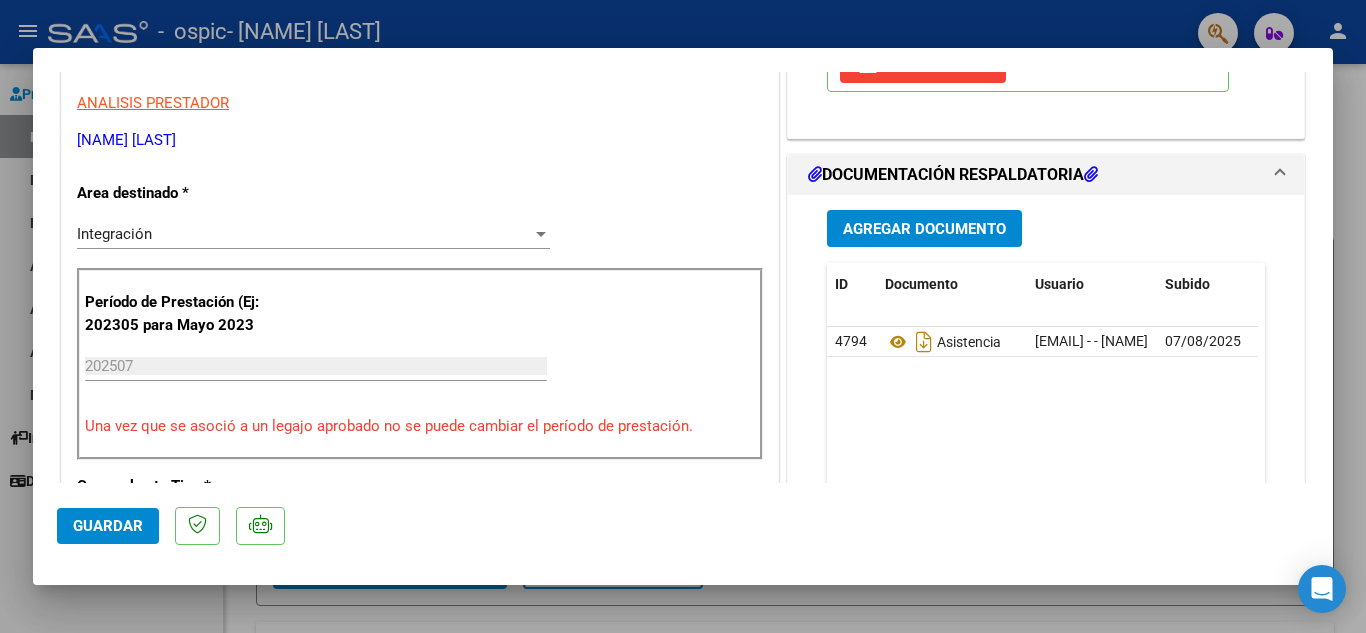 click at bounding box center (683, 316) 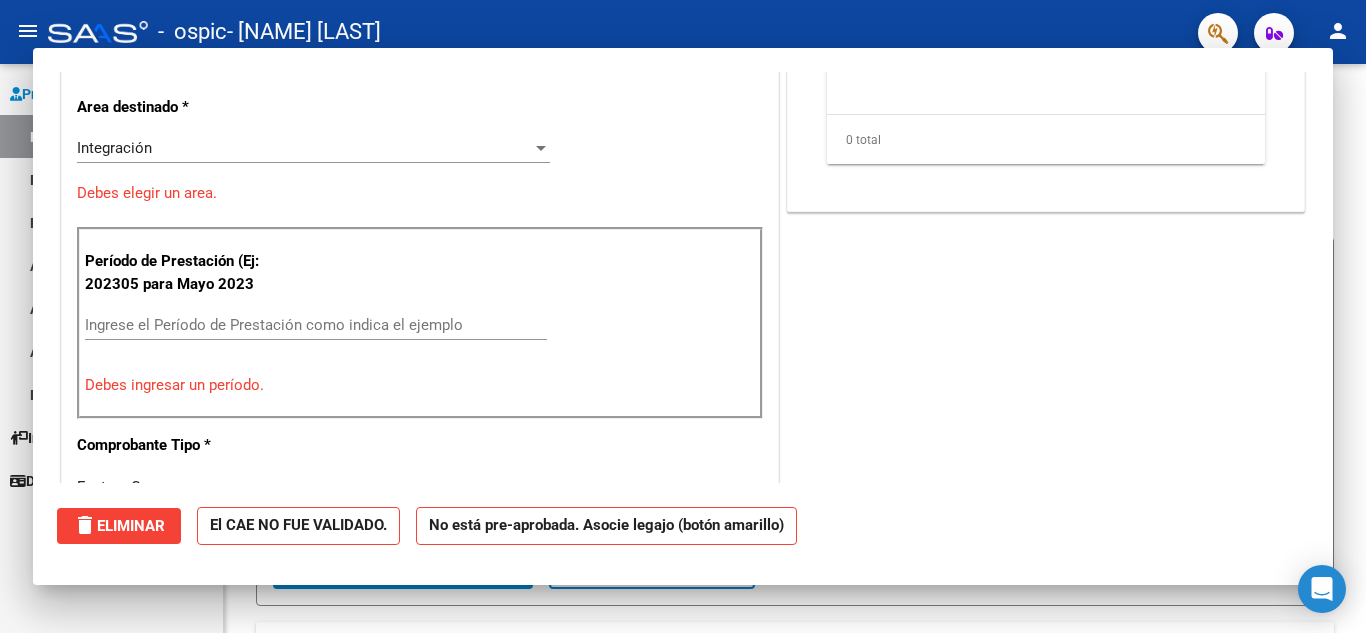 scroll, scrollTop: 339, scrollLeft: 0, axis: vertical 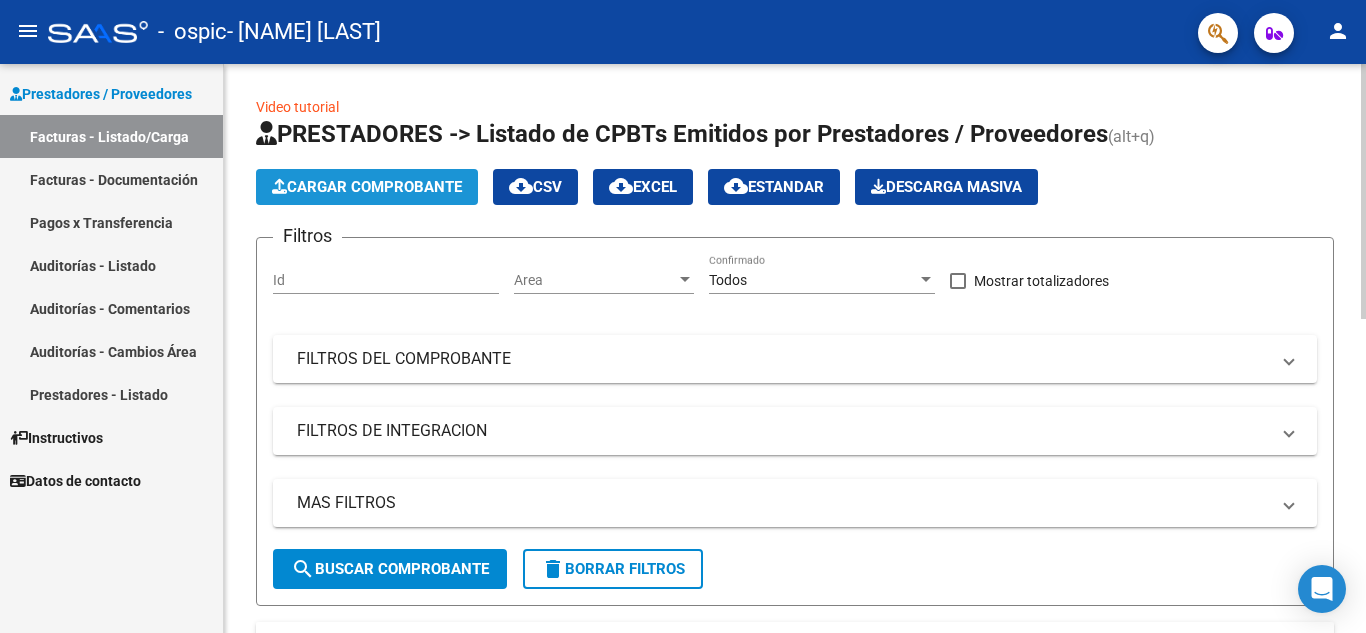 click on "Cargar Comprobante" 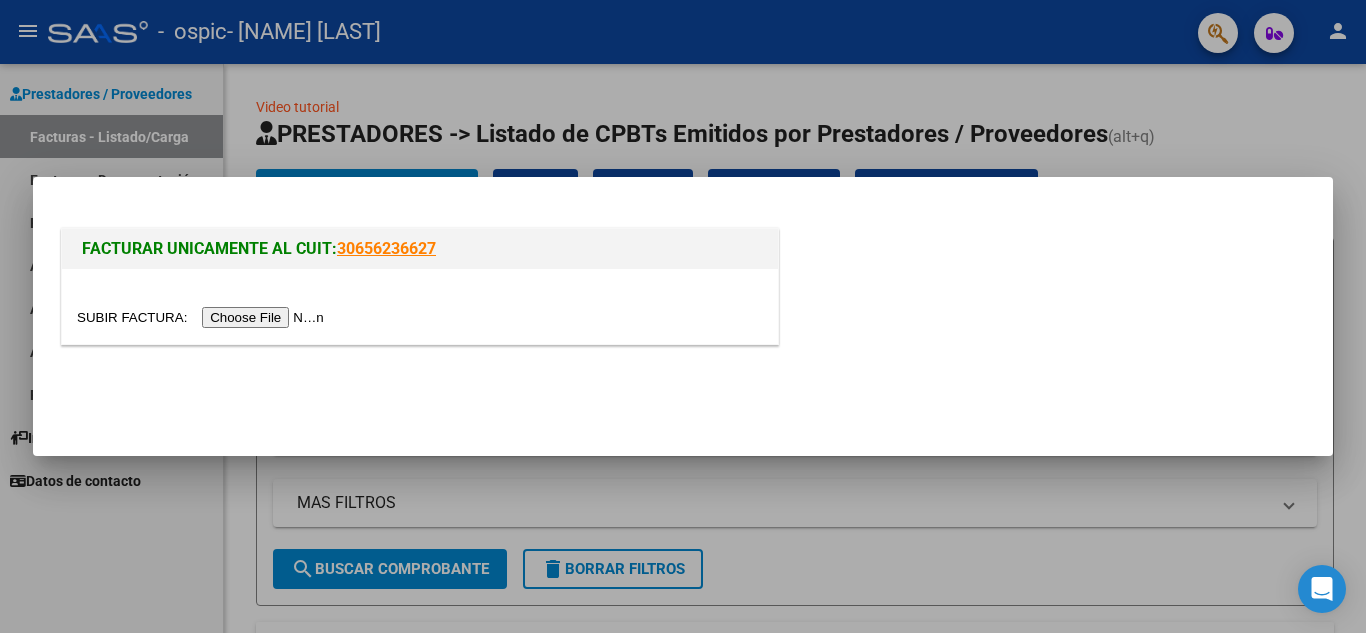 click at bounding box center (203, 317) 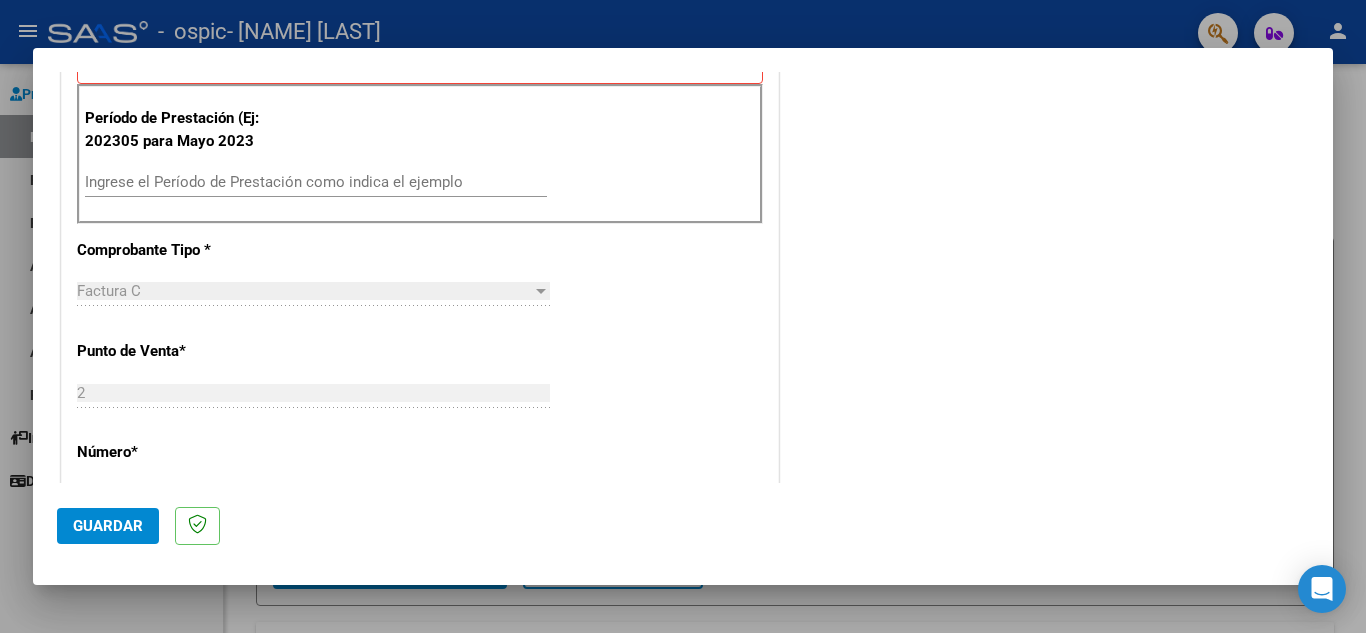 scroll, scrollTop: 600, scrollLeft: 0, axis: vertical 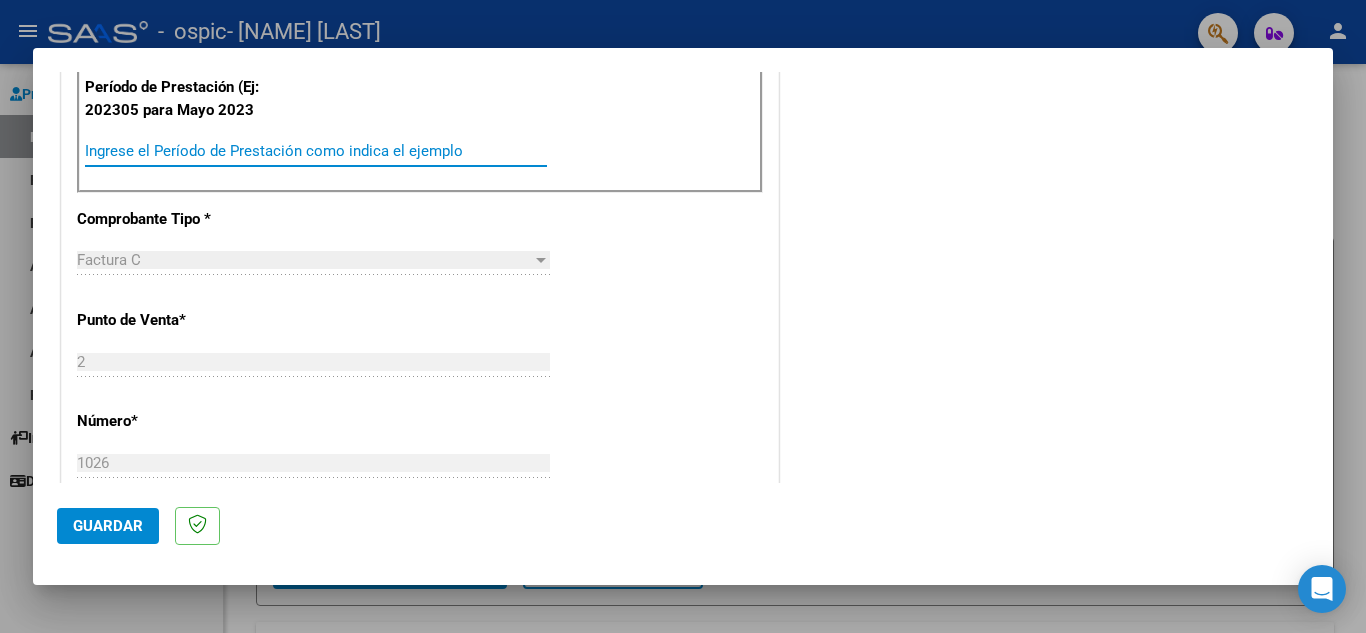 click on "Ingrese el Período de Prestación como indica el ejemplo" at bounding box center (316, 151) 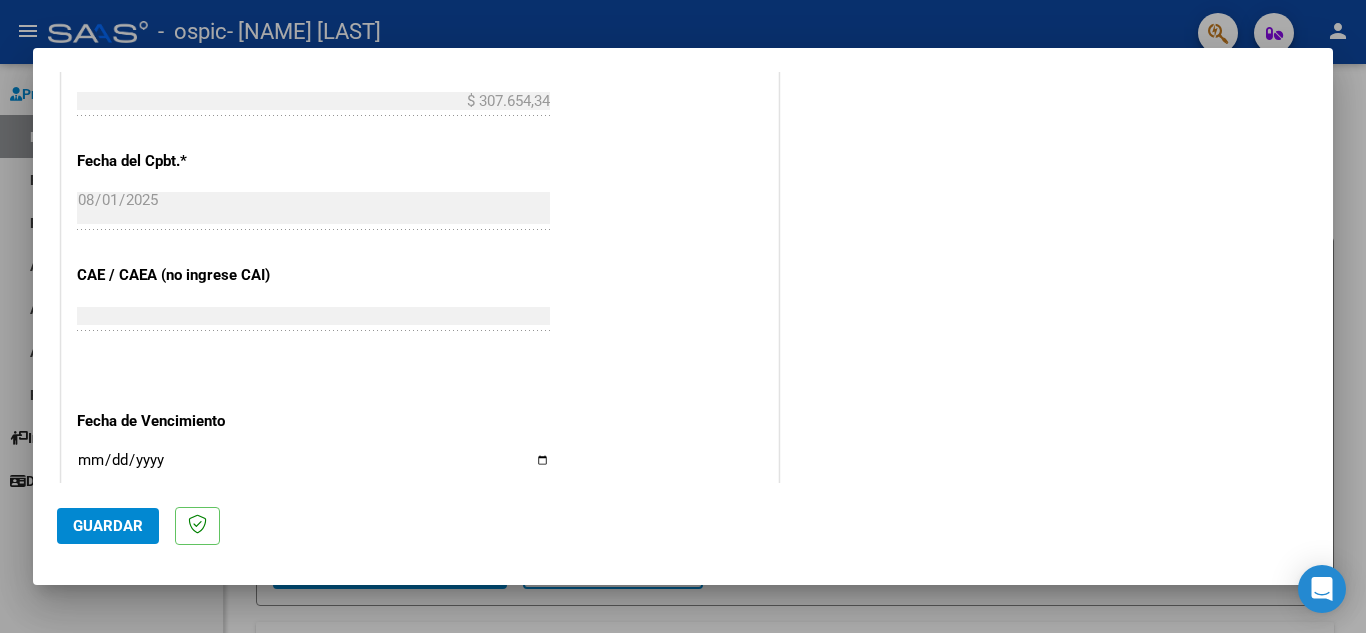 scroll, scrollTop: 1100, scrollLeft: 0, axis: vertical 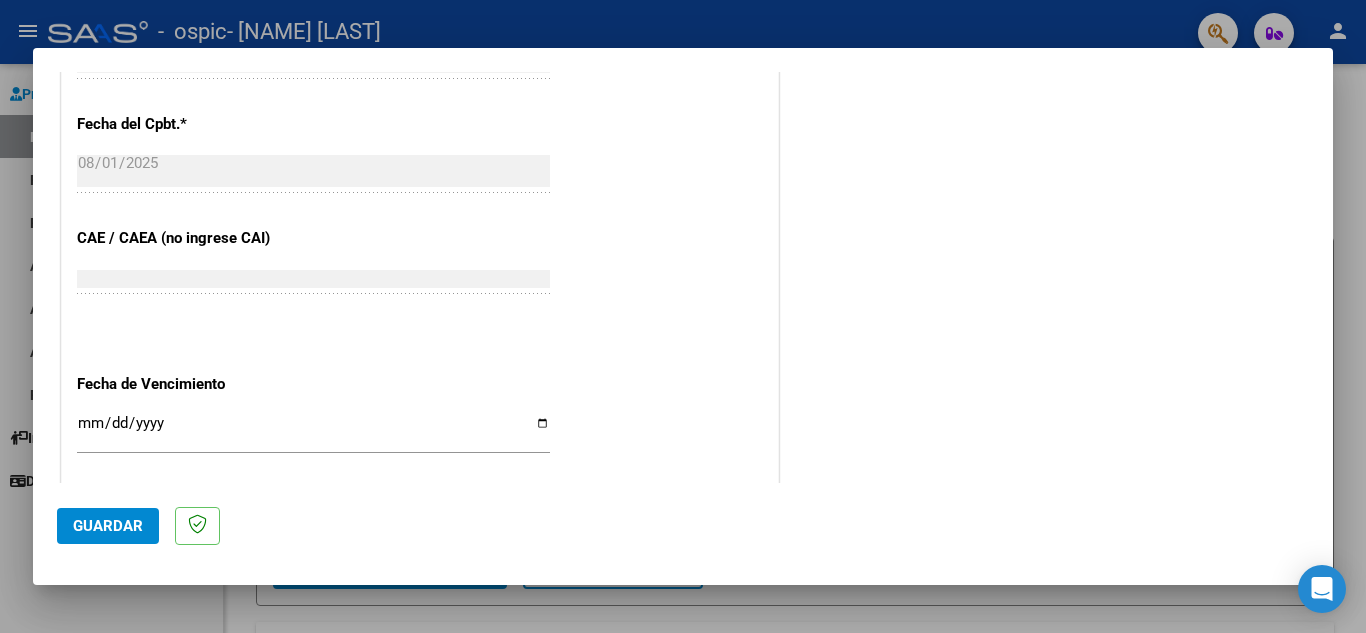 type on "202507" 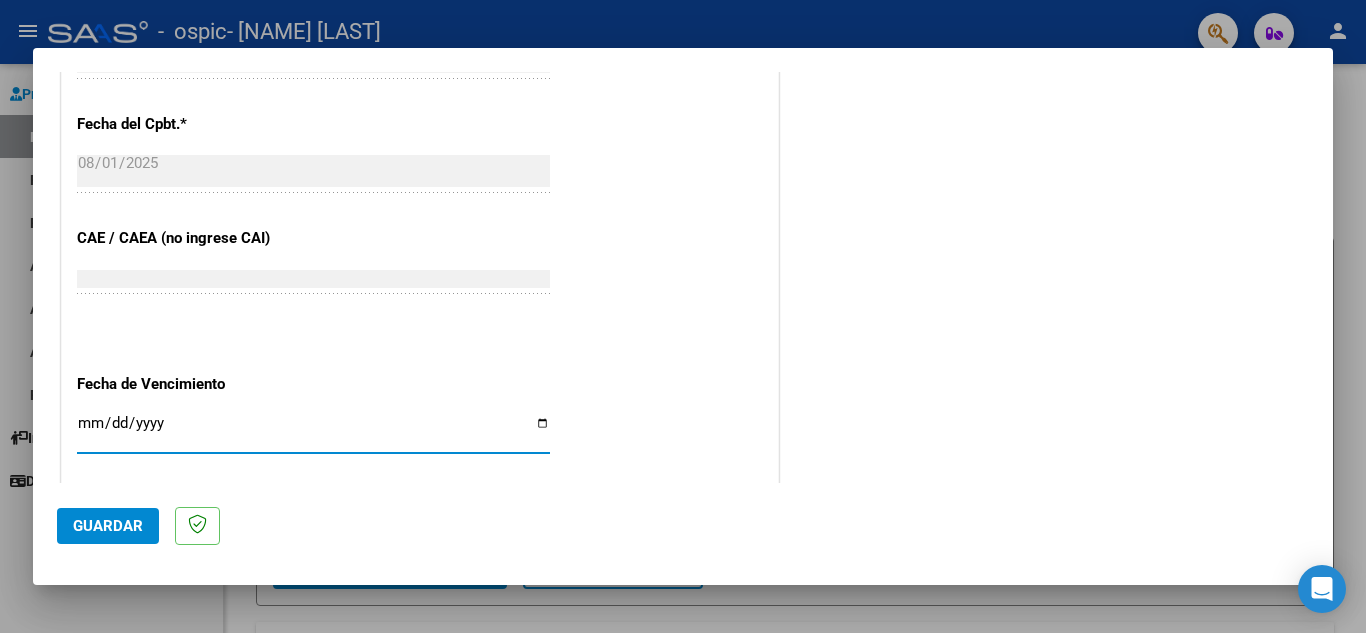 click on "Ingresar la fecha" at bounding box center [313, 431] 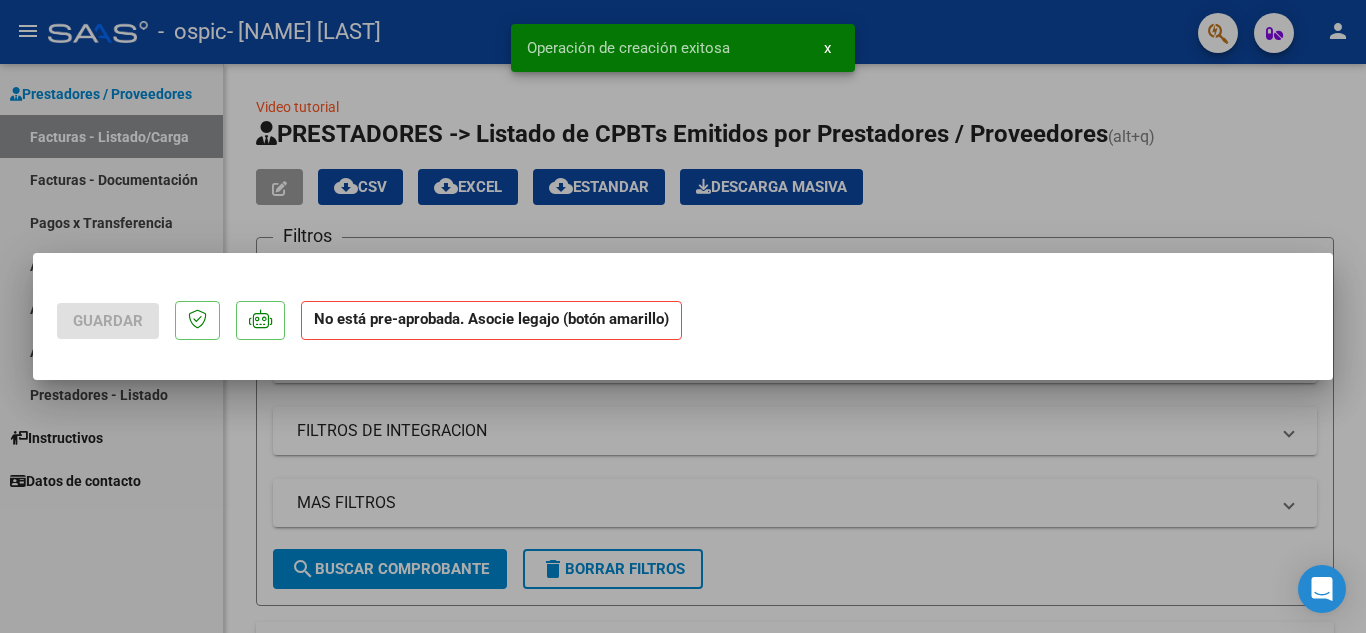 scroll, scrollTop: 0, scrollLeft: 0, axis: both 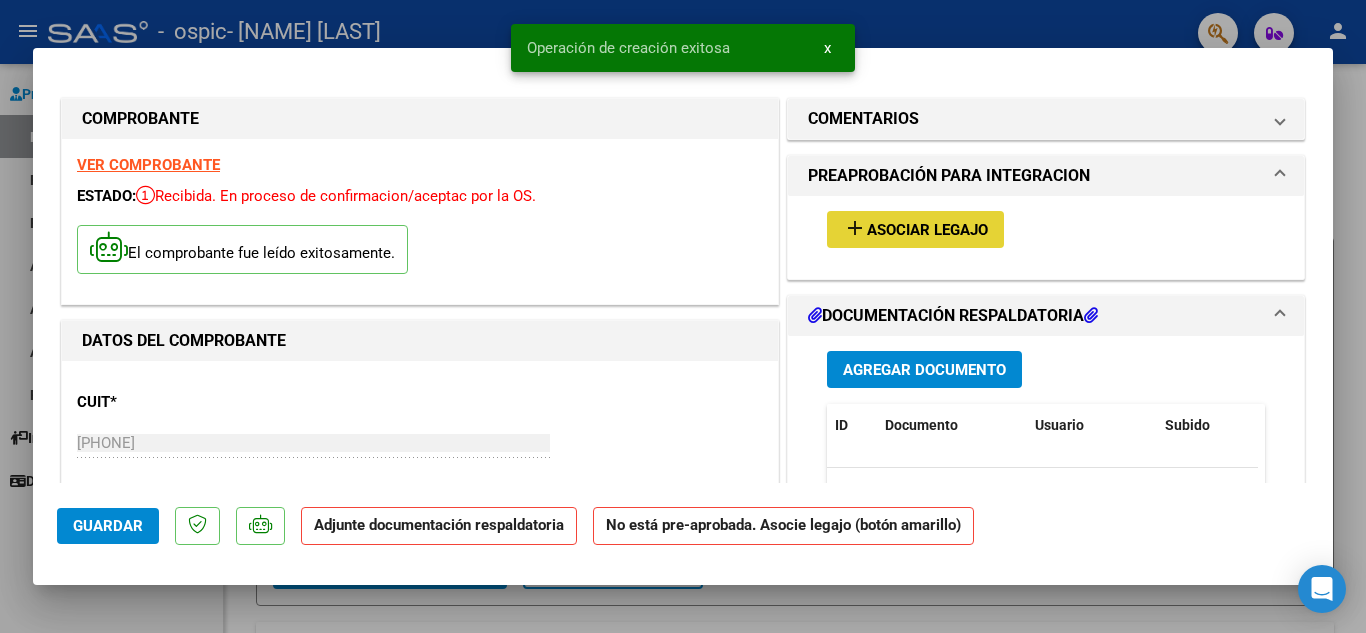 click on "Asociar Legajo" at bounding box center [927, 230] 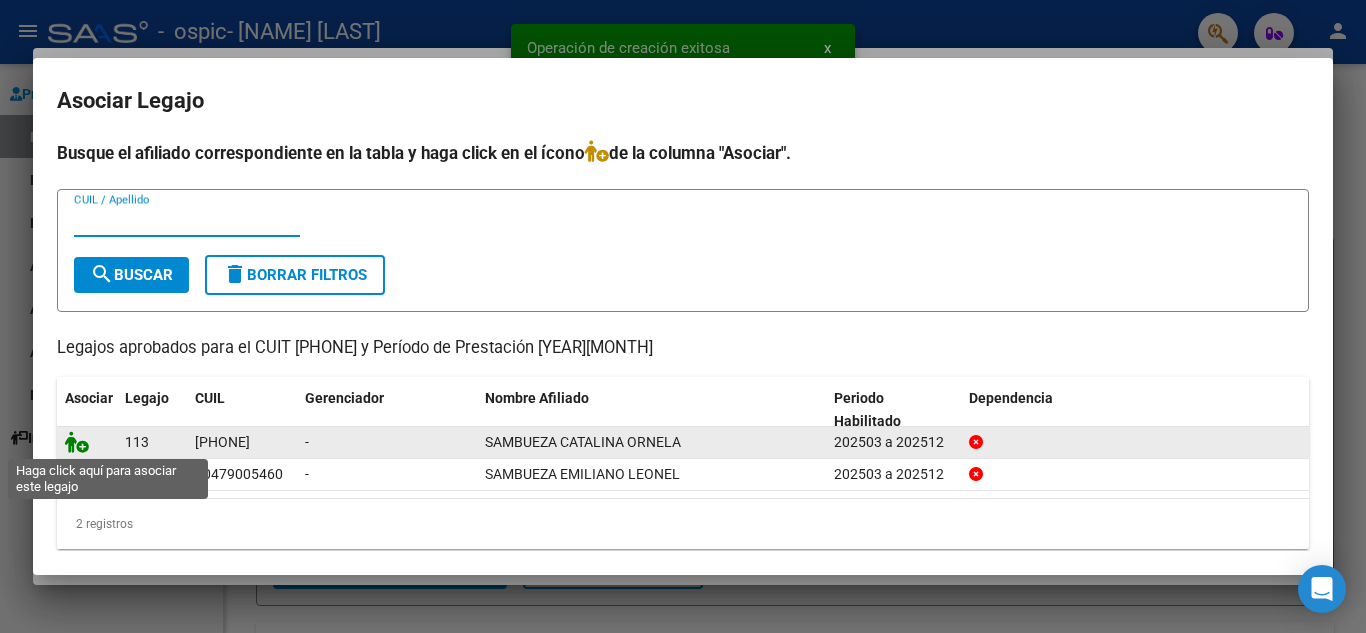 click 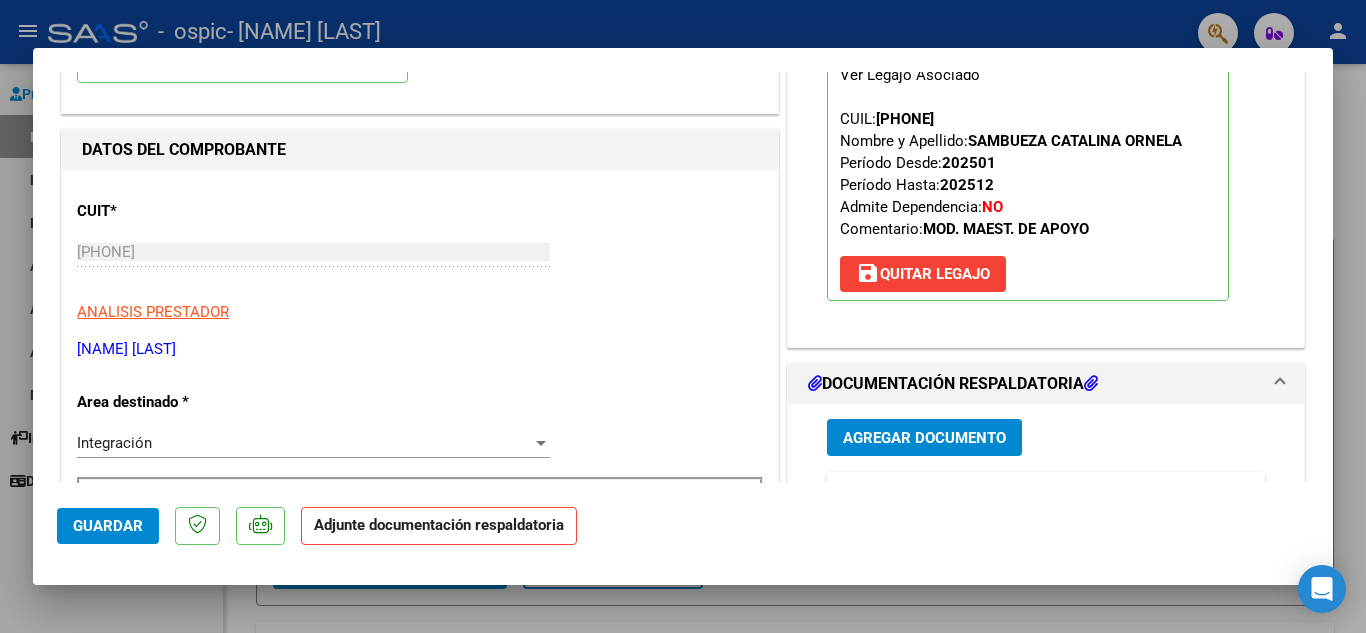 scroll, scrollTop: 200, scrollLeft: 0, axis: vertical 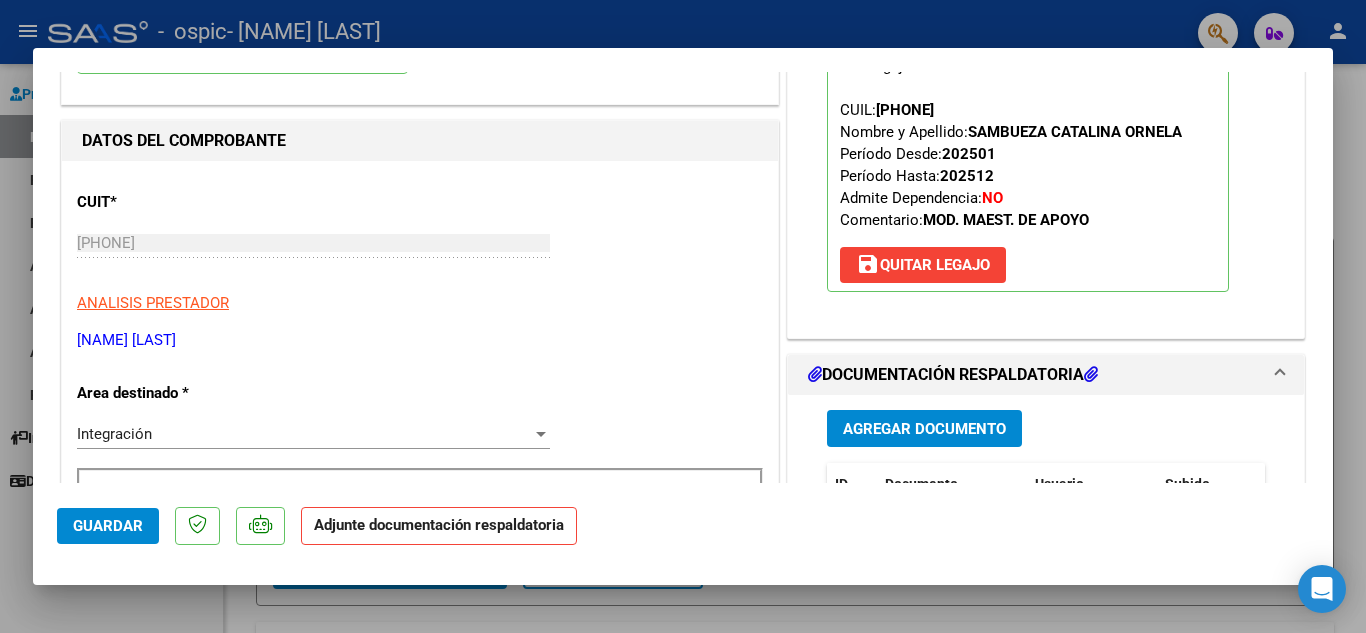 click on "Agregar Documento" at bounding box center [924, 429] 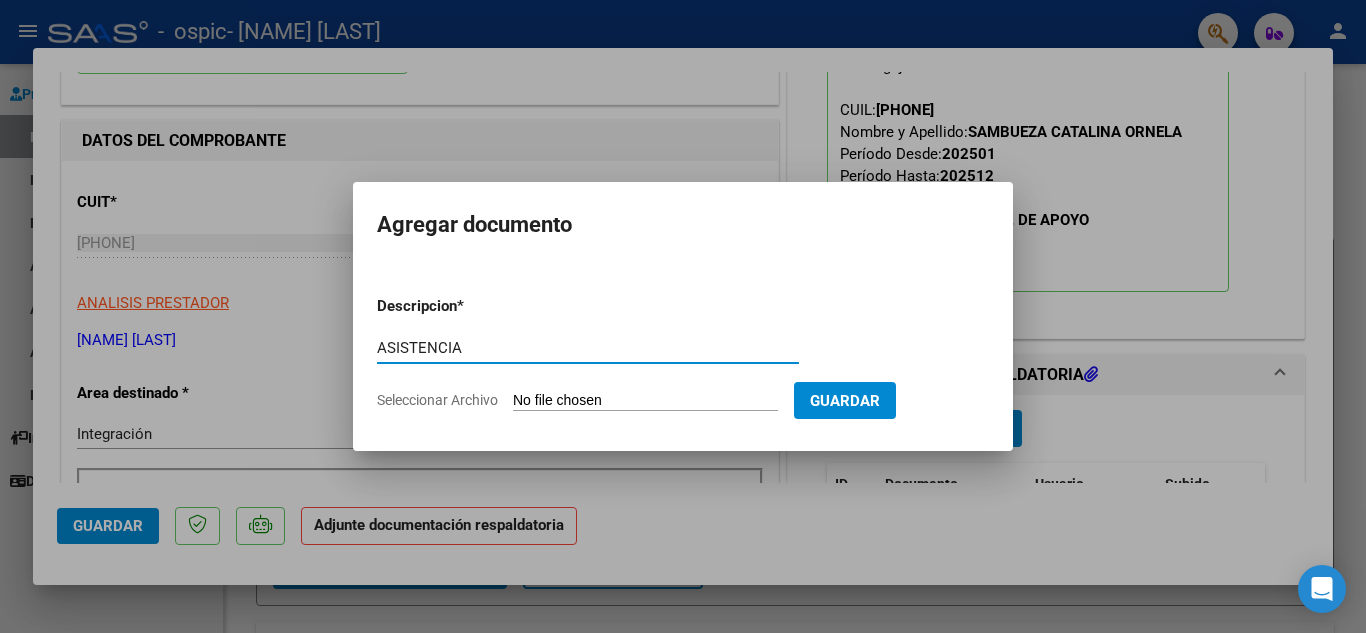 type on "ASISTENCIA" 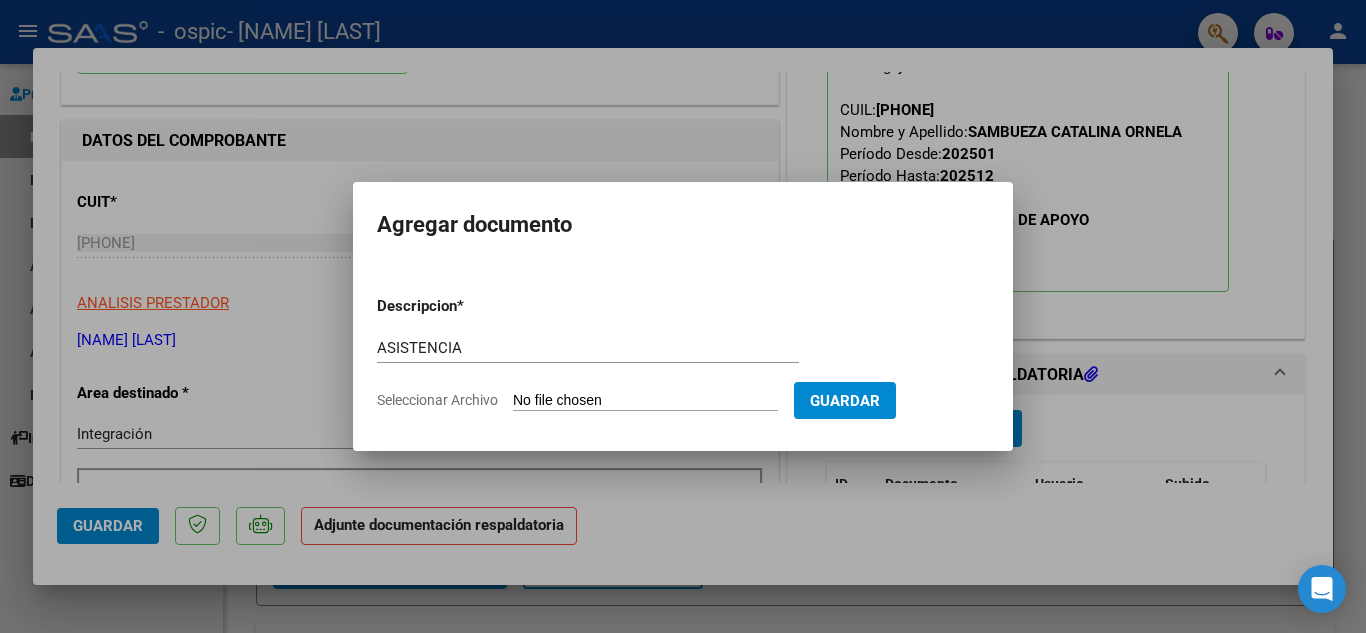 click on "Seleccionar Archivo" at bounding box center (645, 401) 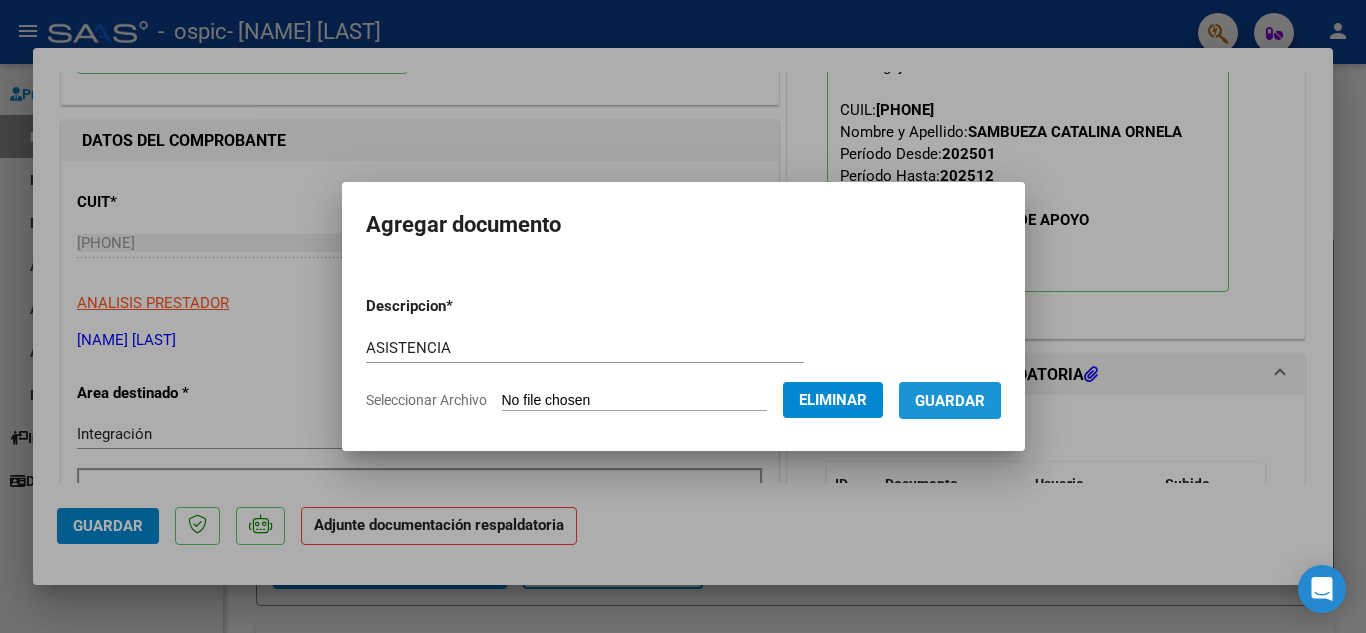 click on "Guardar" at bounding box center (950, 401) 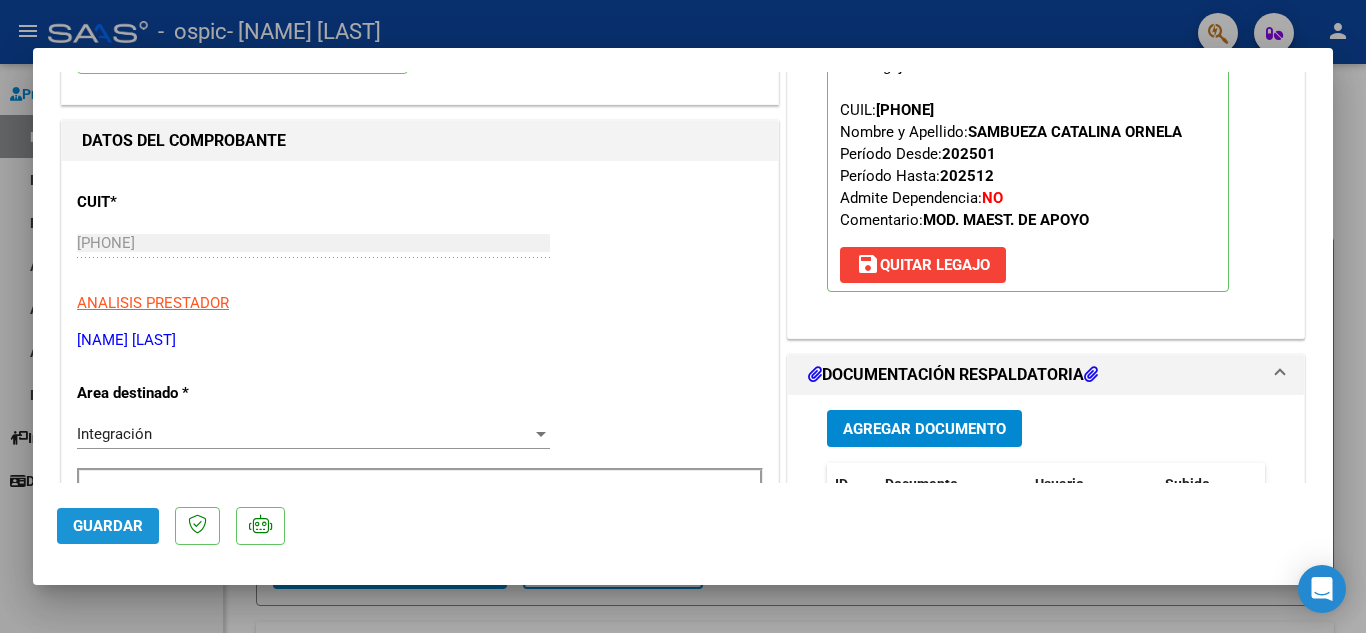 click on "Guardar" 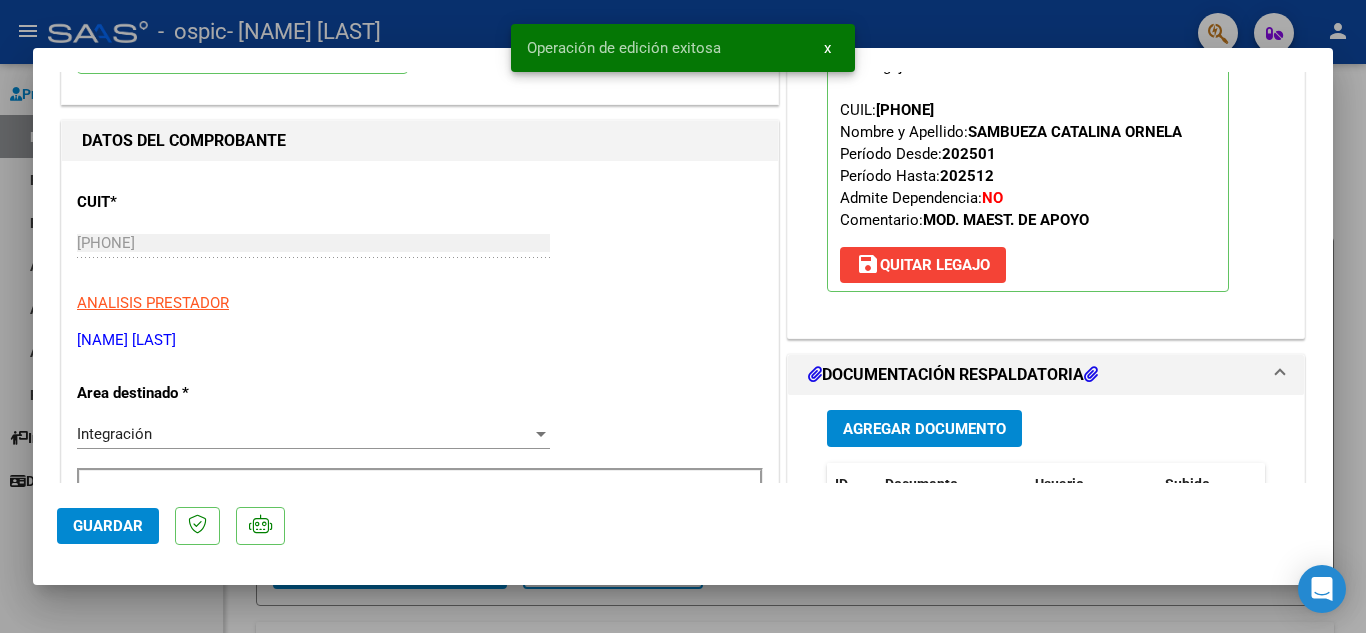 click at bounding box center (683, 316) 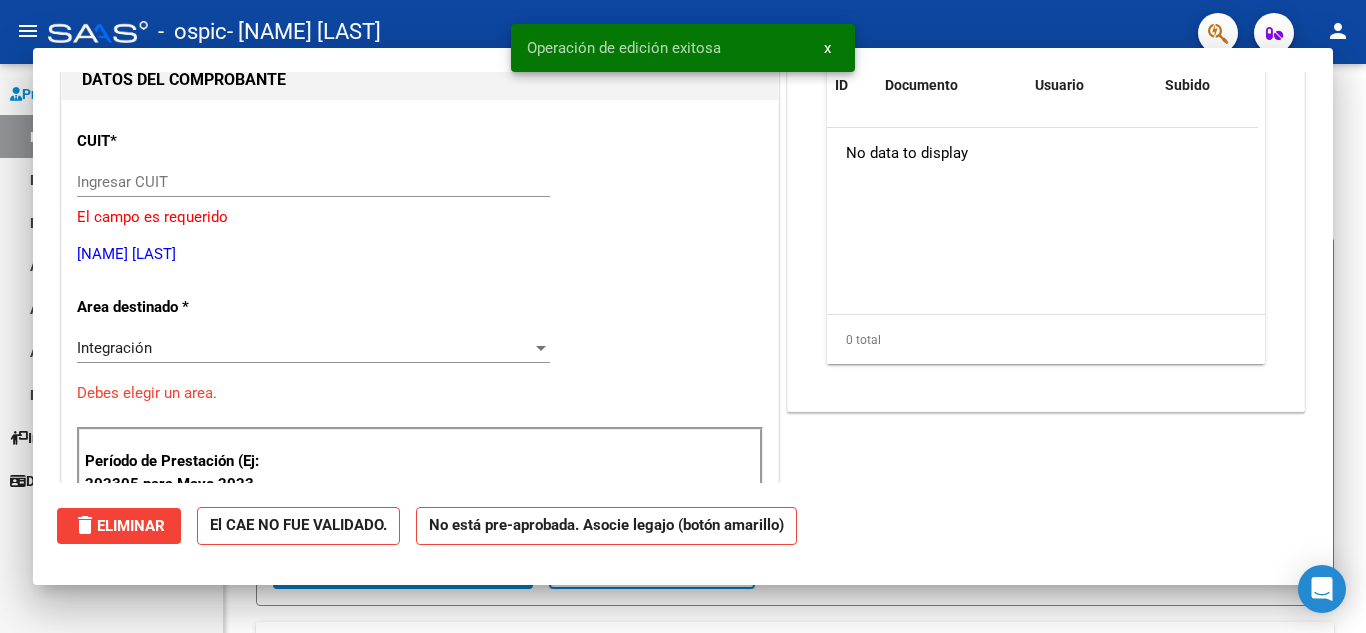scroll, scrollTop: 212, scrollLeft: 0, axis: vertical 